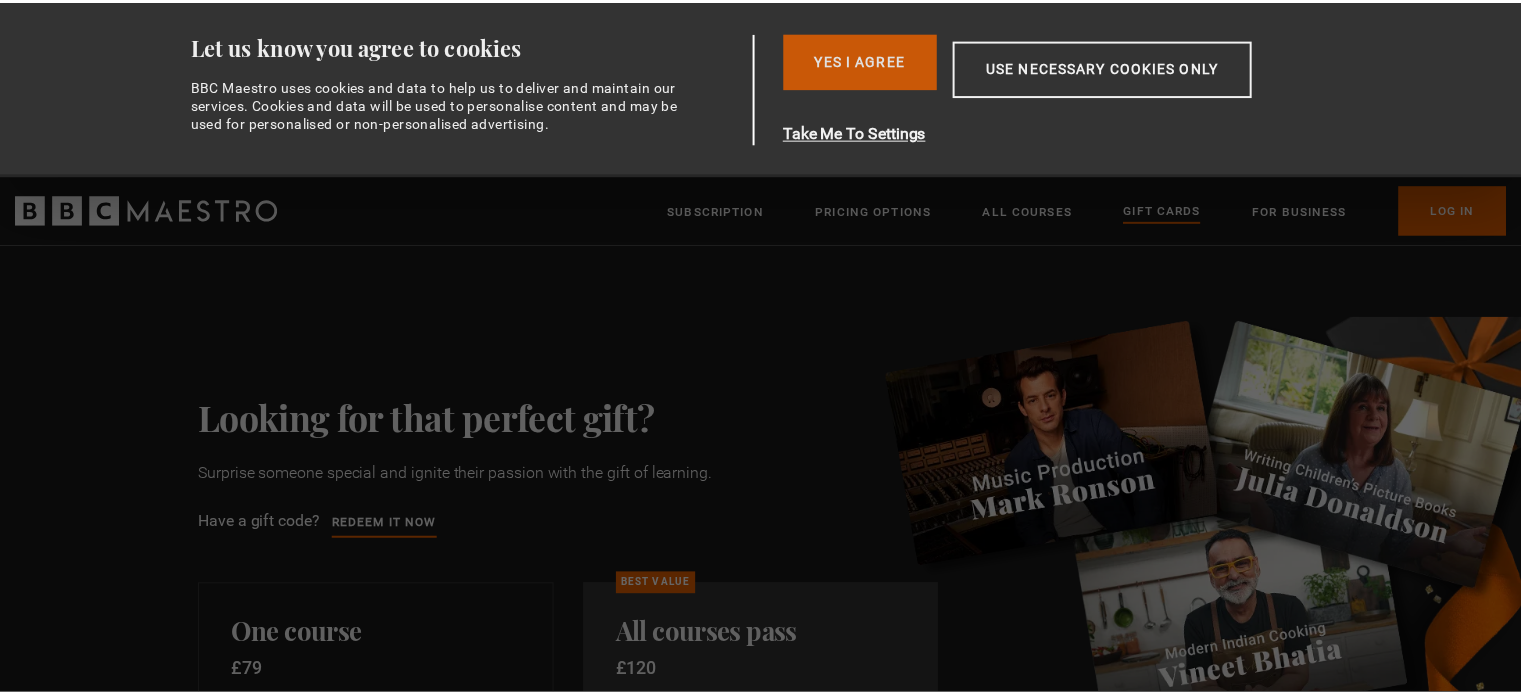 scroll, scrollTop: 0, scrollLeft: 0, axis: both 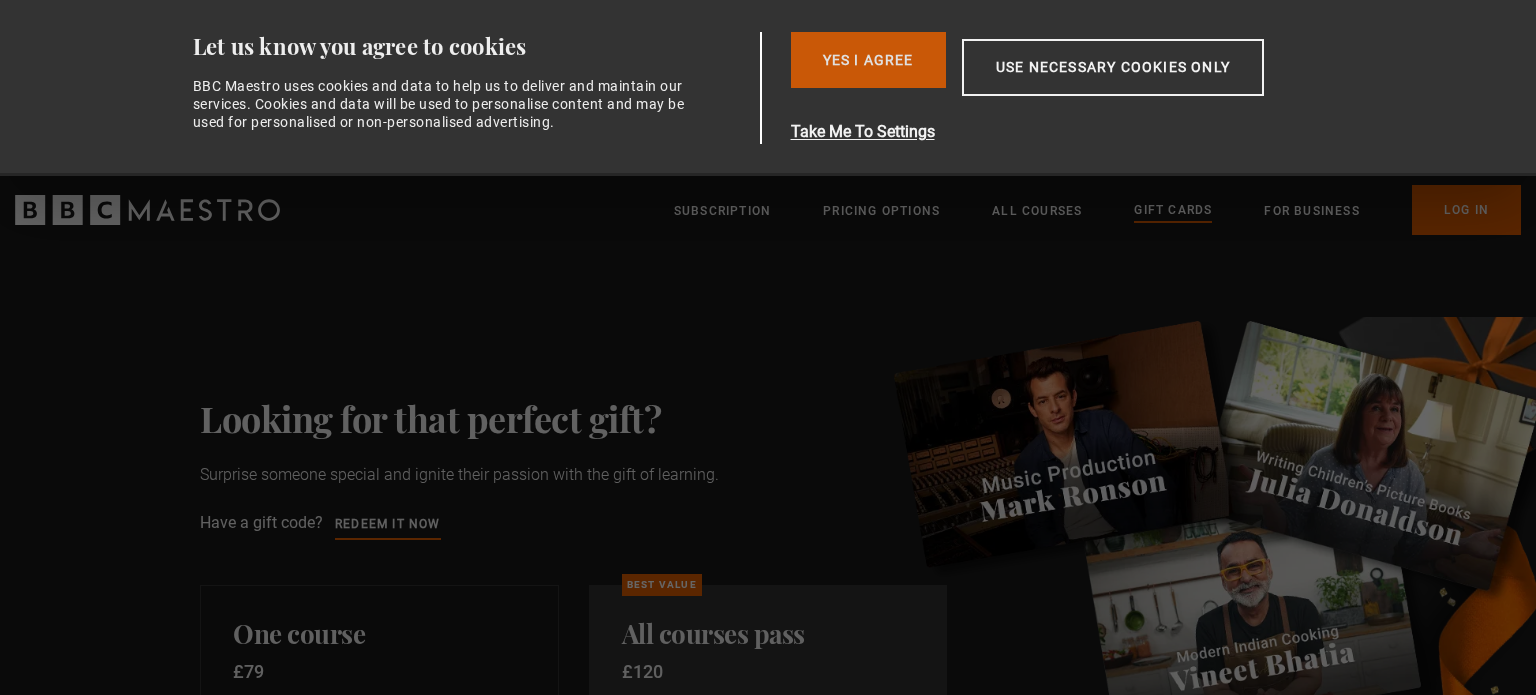 click on "Yes I Agree" at bounding box center [868, 60] 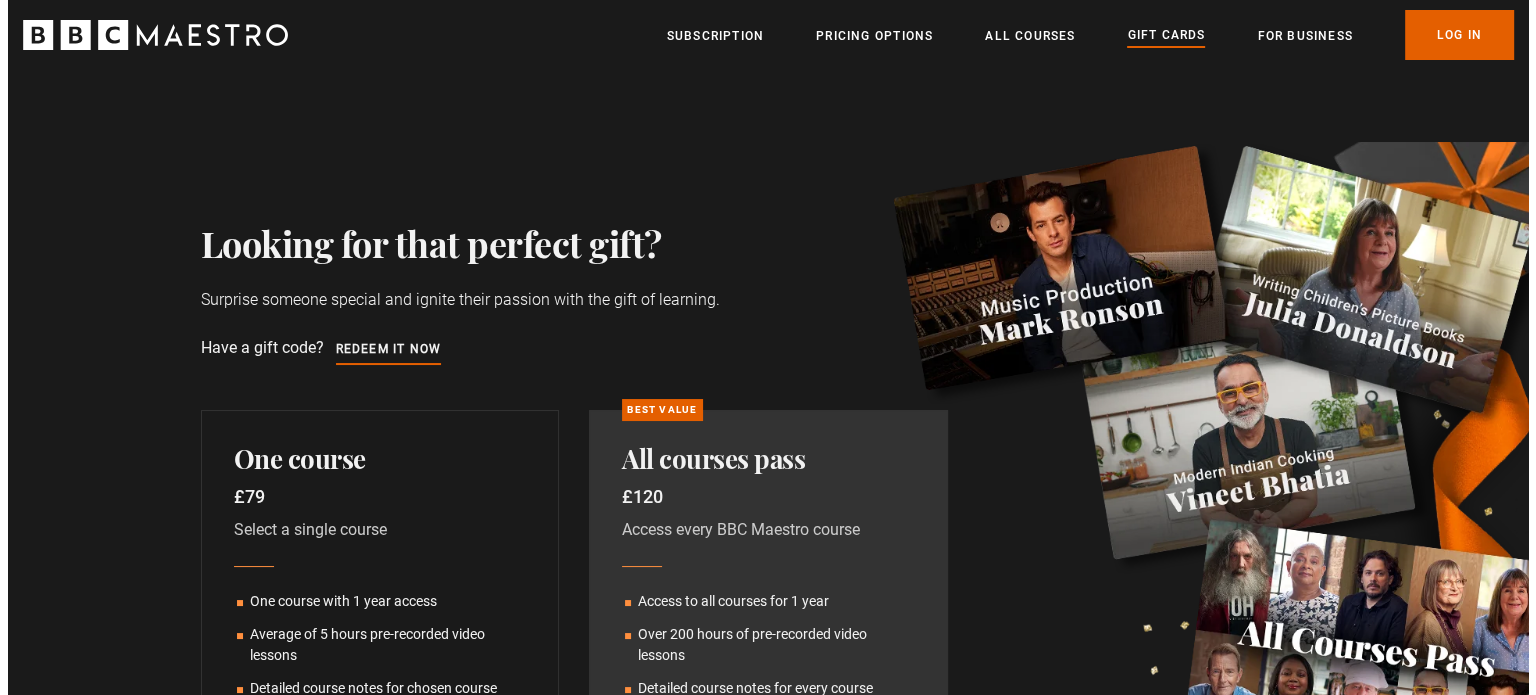 scroll, scrollTop: 0, scrollLeft: 0, axis: both 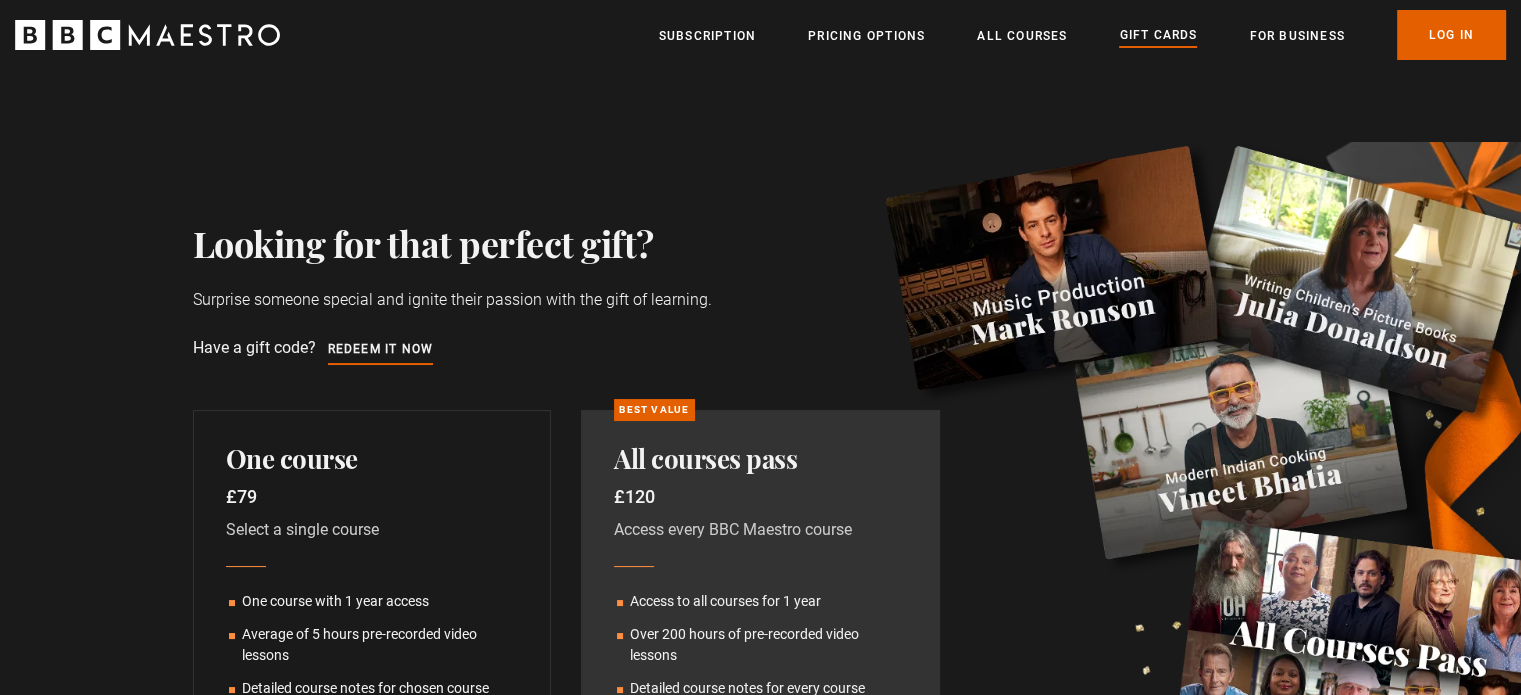 click on "Looking for that perfect gift?
Surprise someone special and ignite their passion with the gift of learning.
Have a gift code?
Redeem it now" at bounding box center [761, 292] 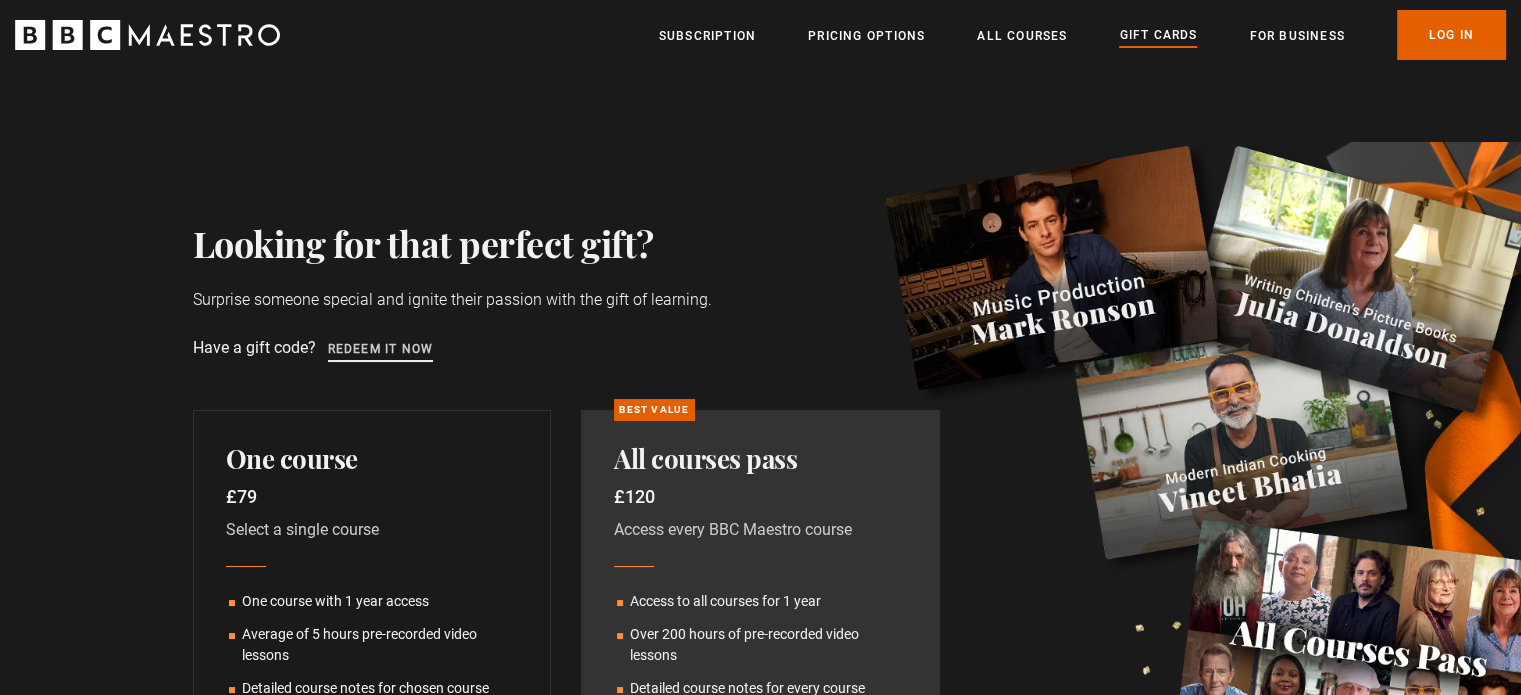 click on "Redeem it now" at bounding box center [381, 350] 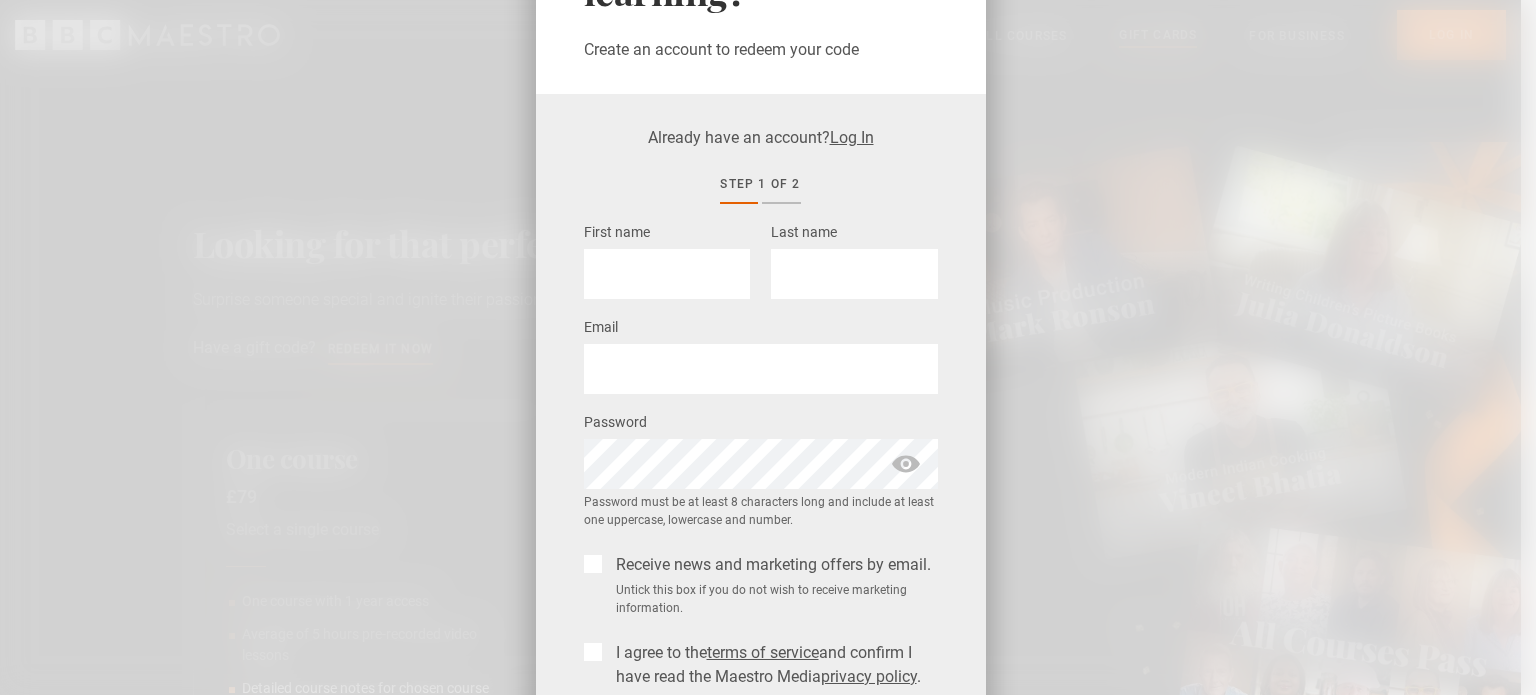 scroll, scrollTop: 271, scrollLeft: 0, axis: vertical 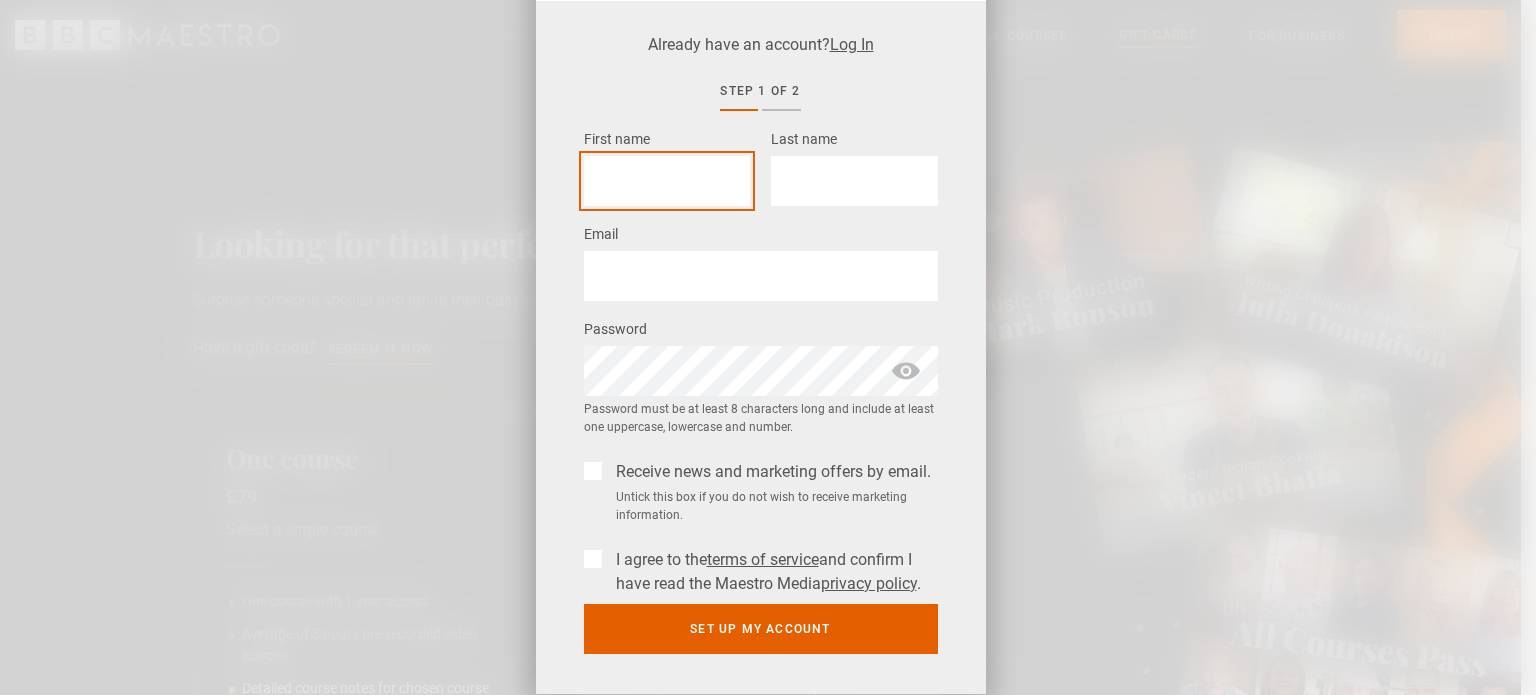 click on "First name  *" at bounding box center (667, 181) 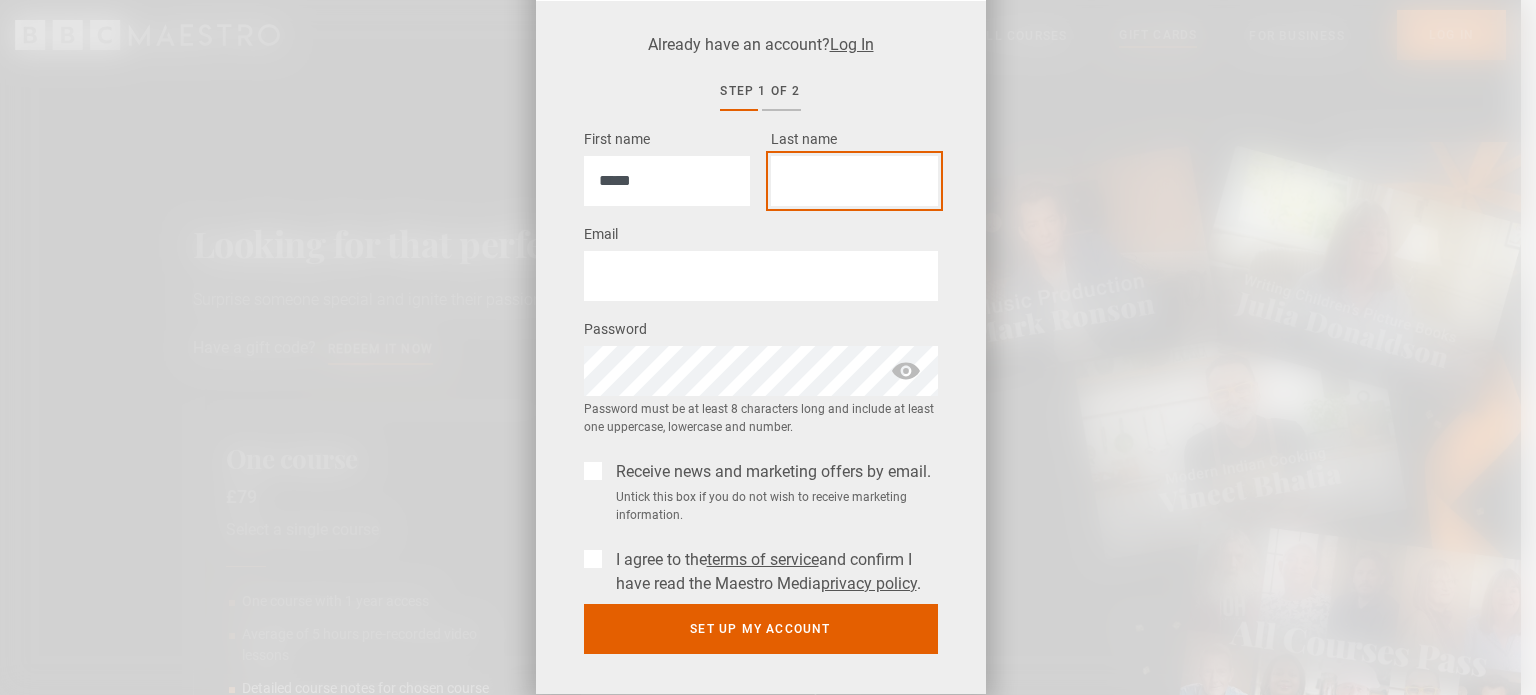 type on "*****" 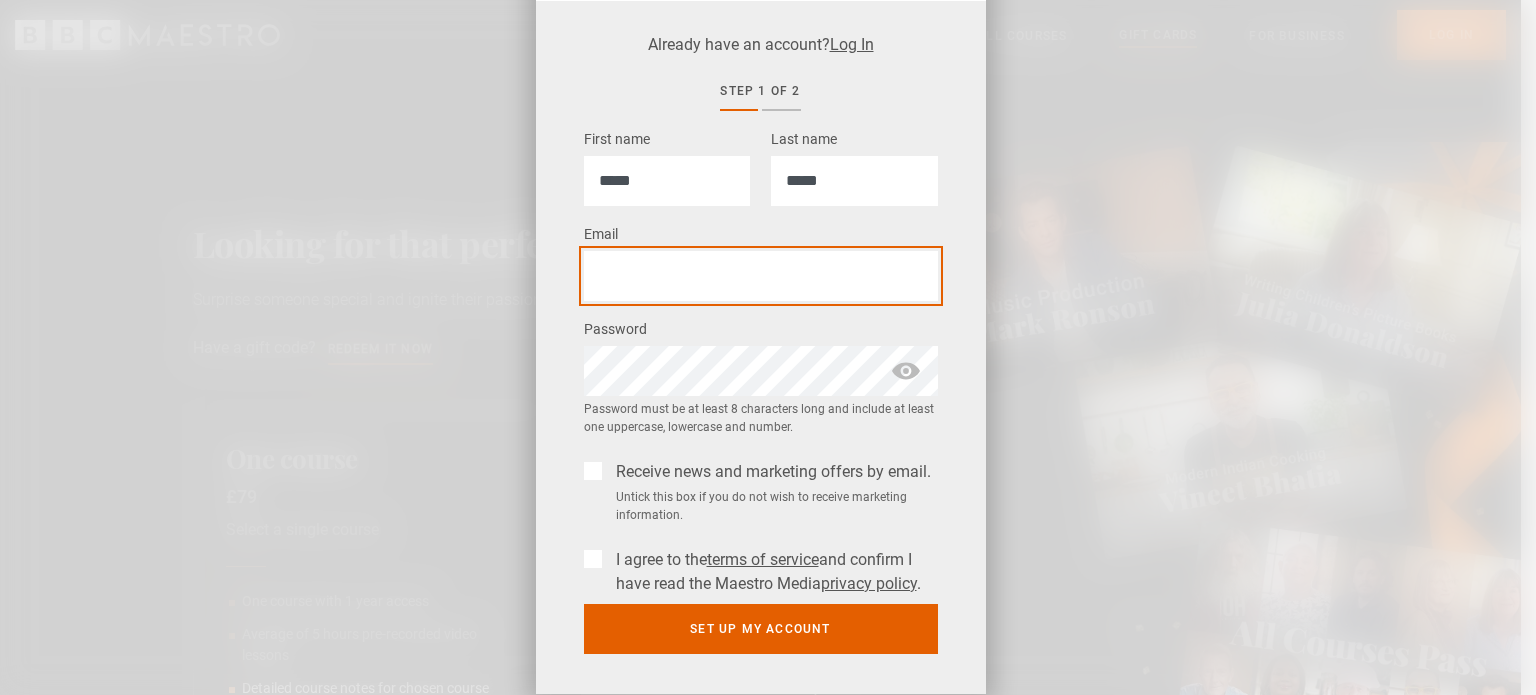 type on "**********" 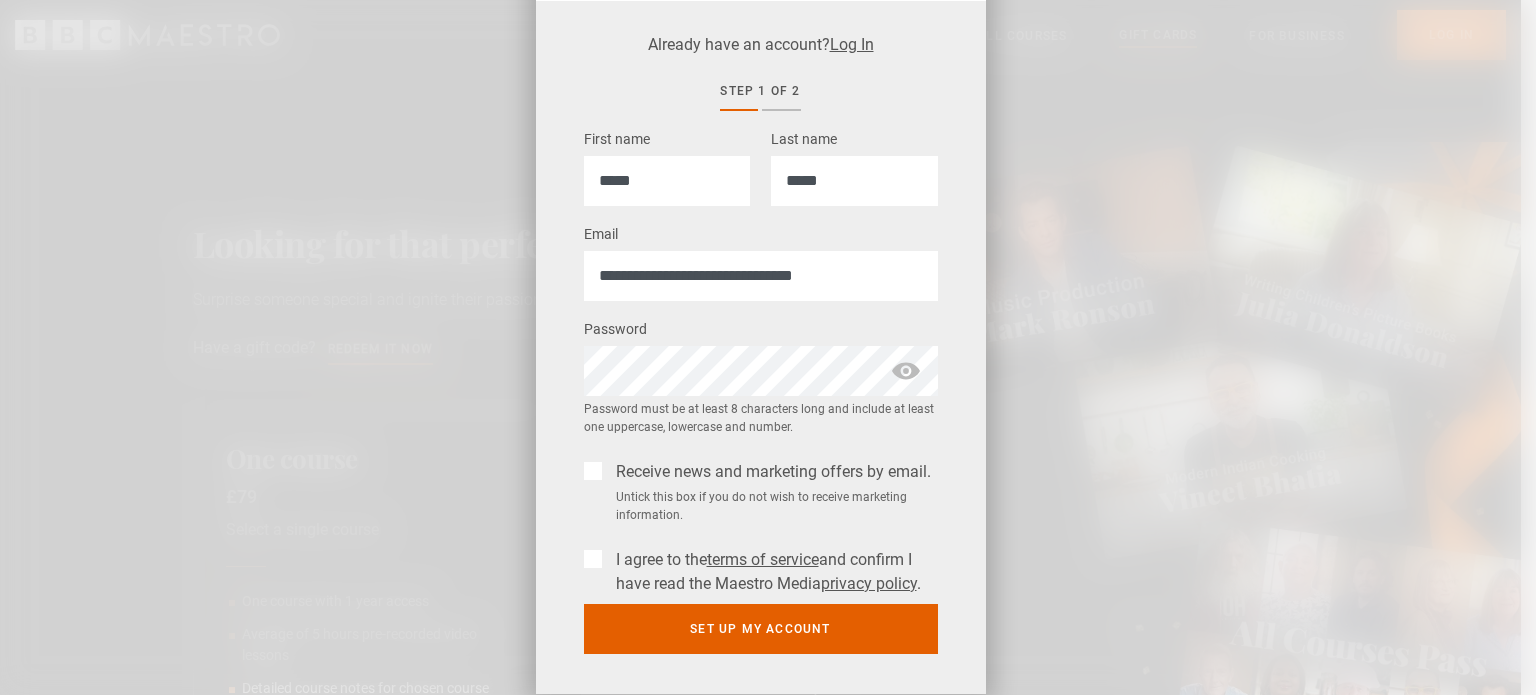 click at bounding box center (906, 371) 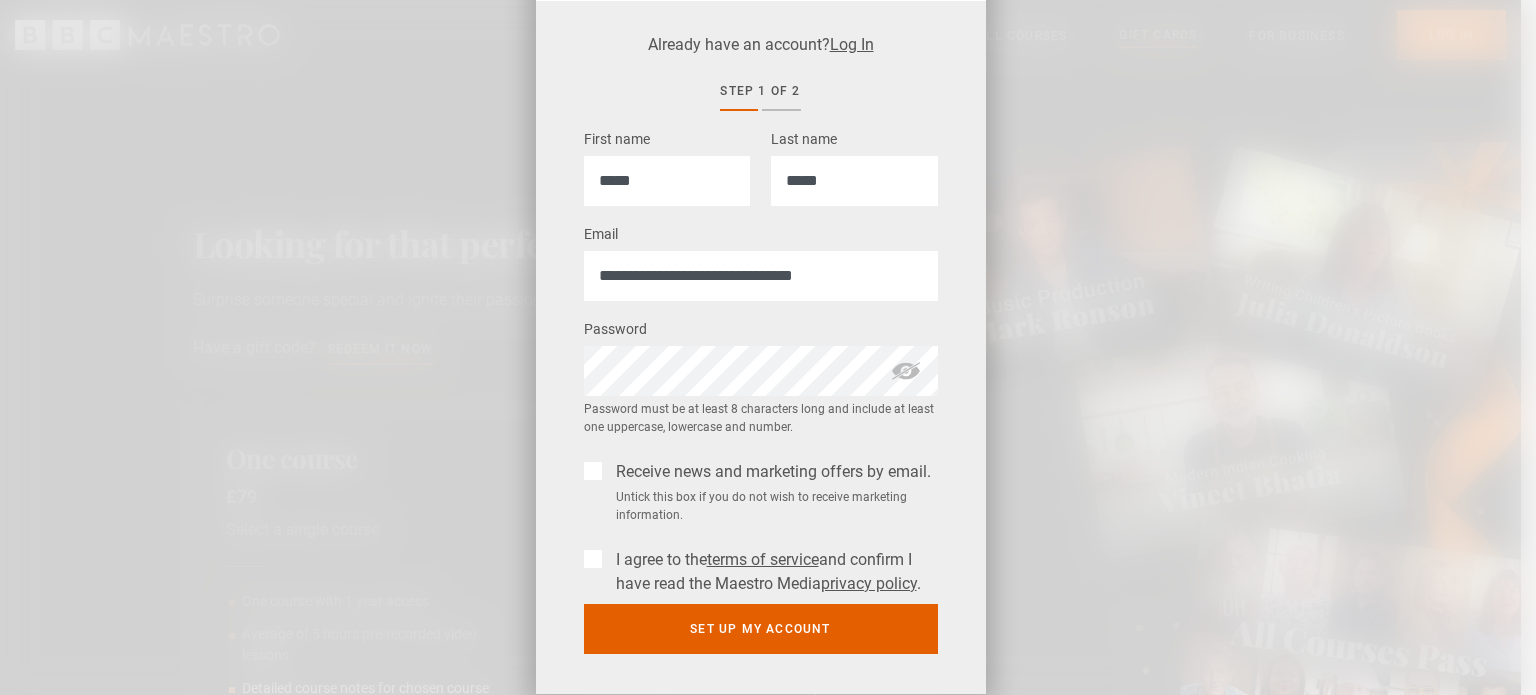 click at bounding box center [906, 371] 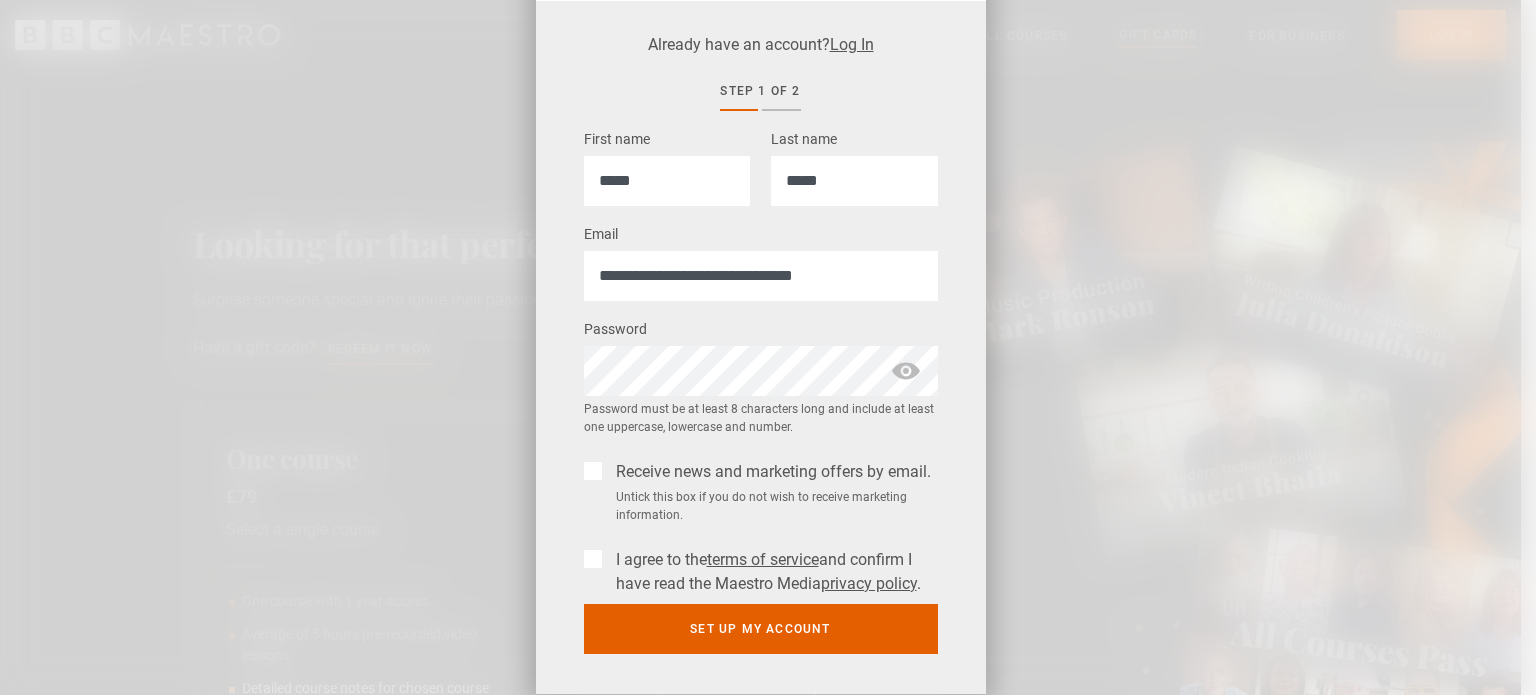 click at bounding box center (906, 371) 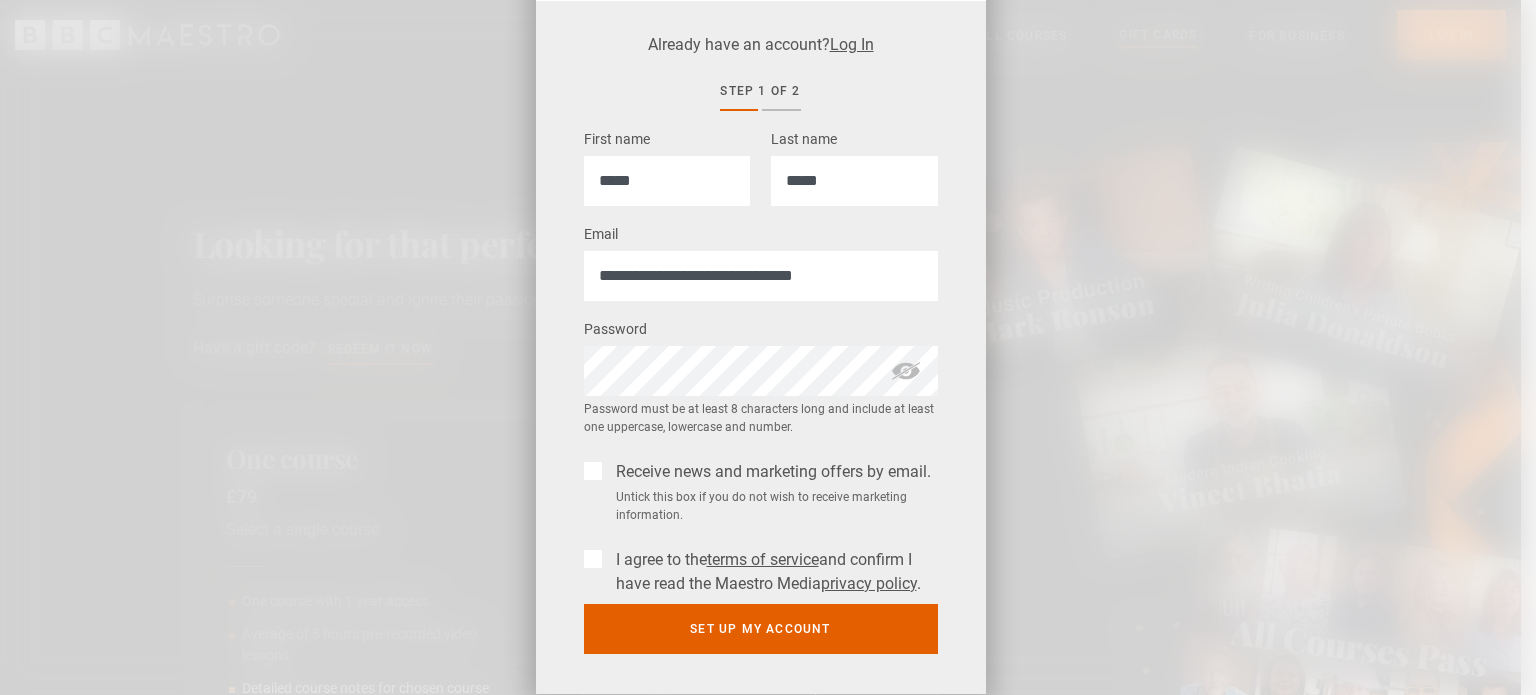 click on "I agree to the  terms of service  and confirm I have read the Maestro Media   privacy policy ." at bounding box center (773, 572) 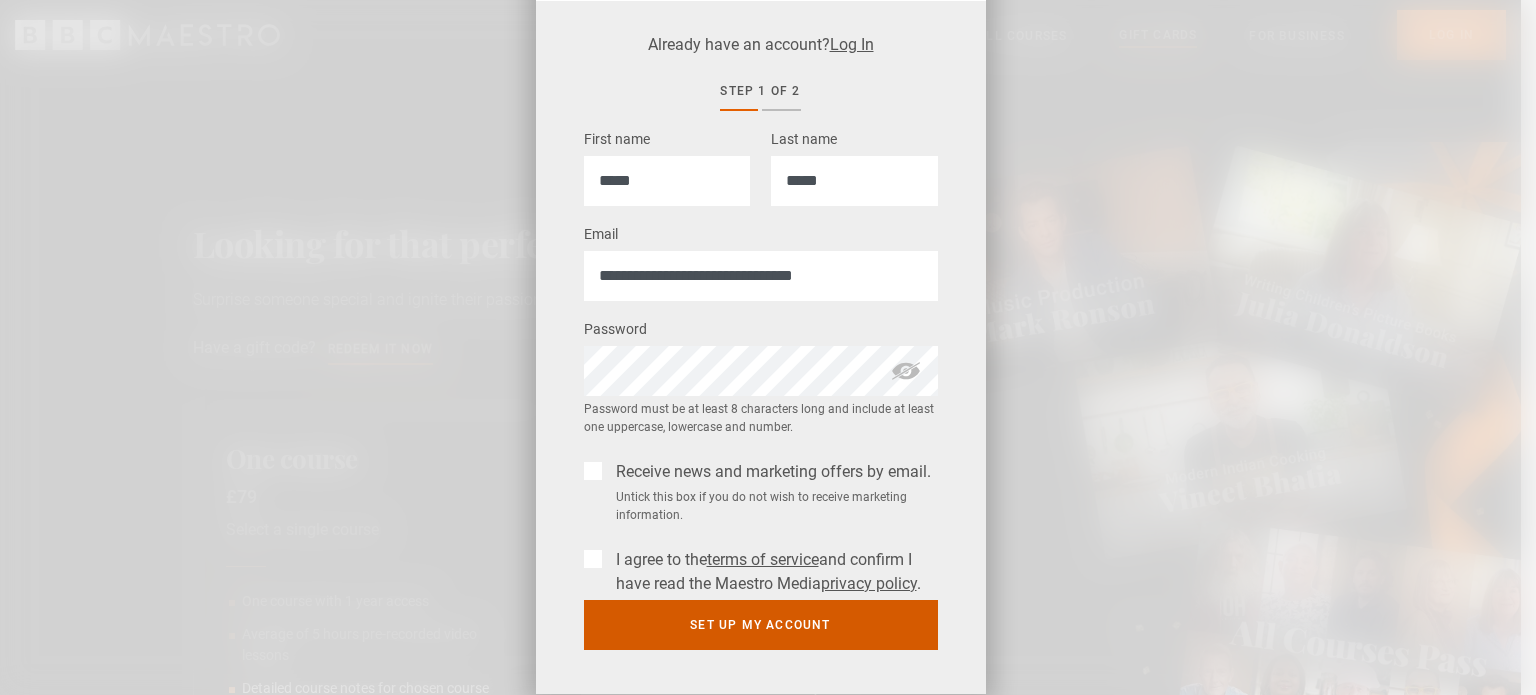 click on "Set up my account" at bounding box center [761, 625] 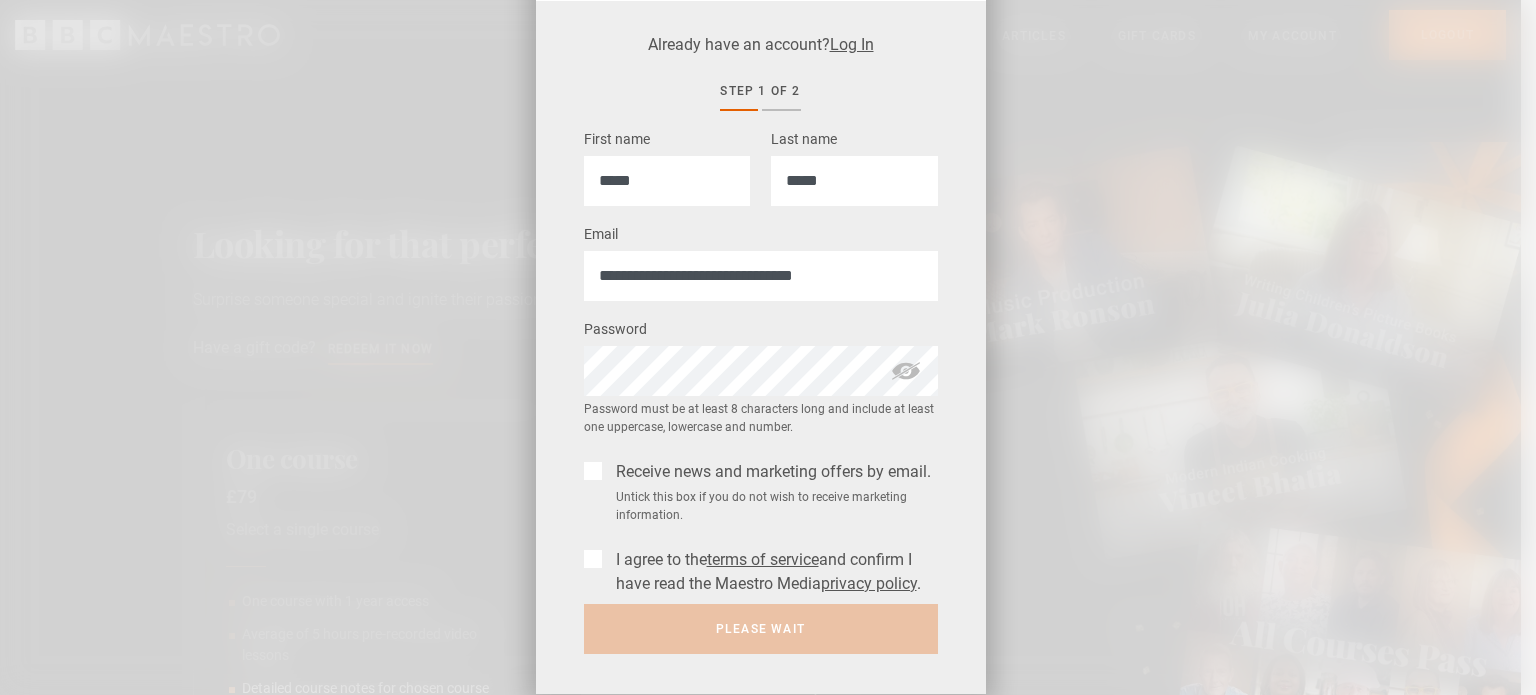 scroll, scrollTop: 0, scrollLeft: 0, axis: both 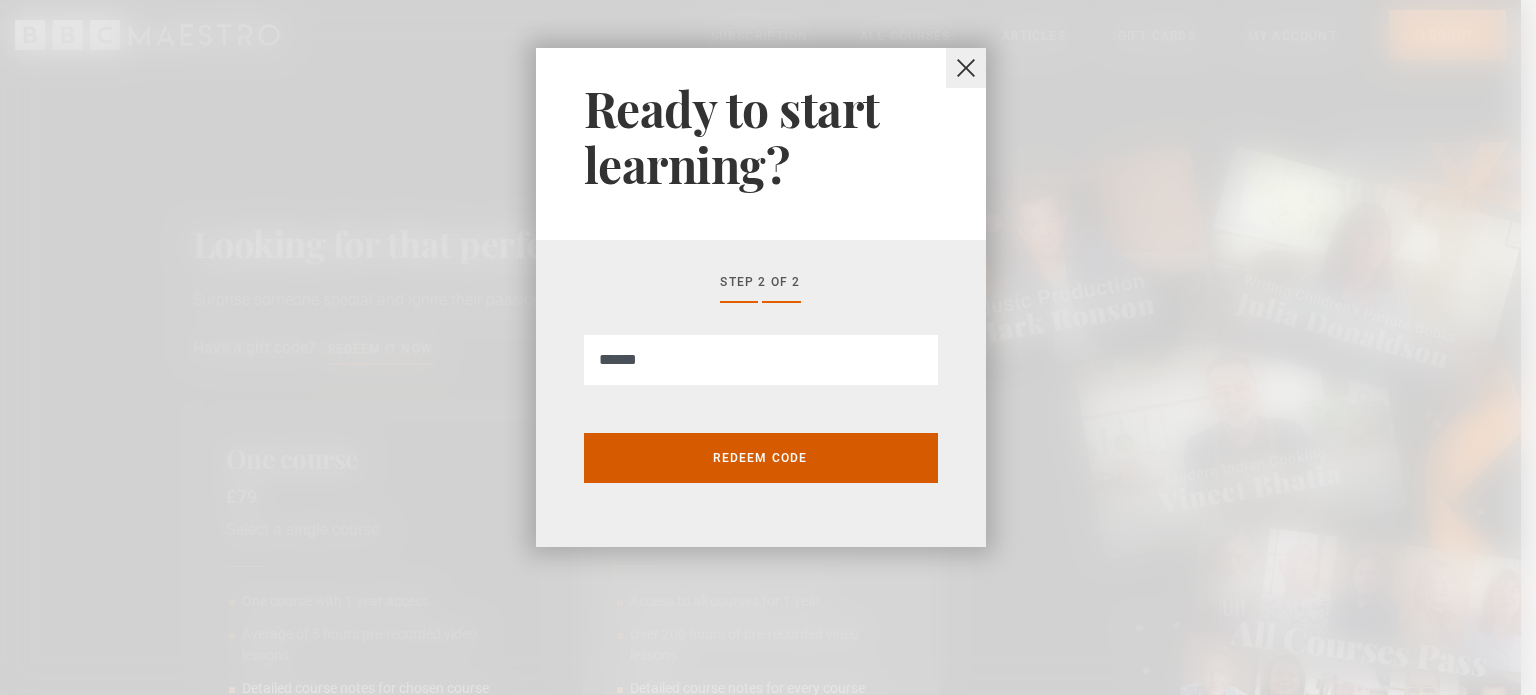 click on "Redeem code" at bounding box center [761, 458] 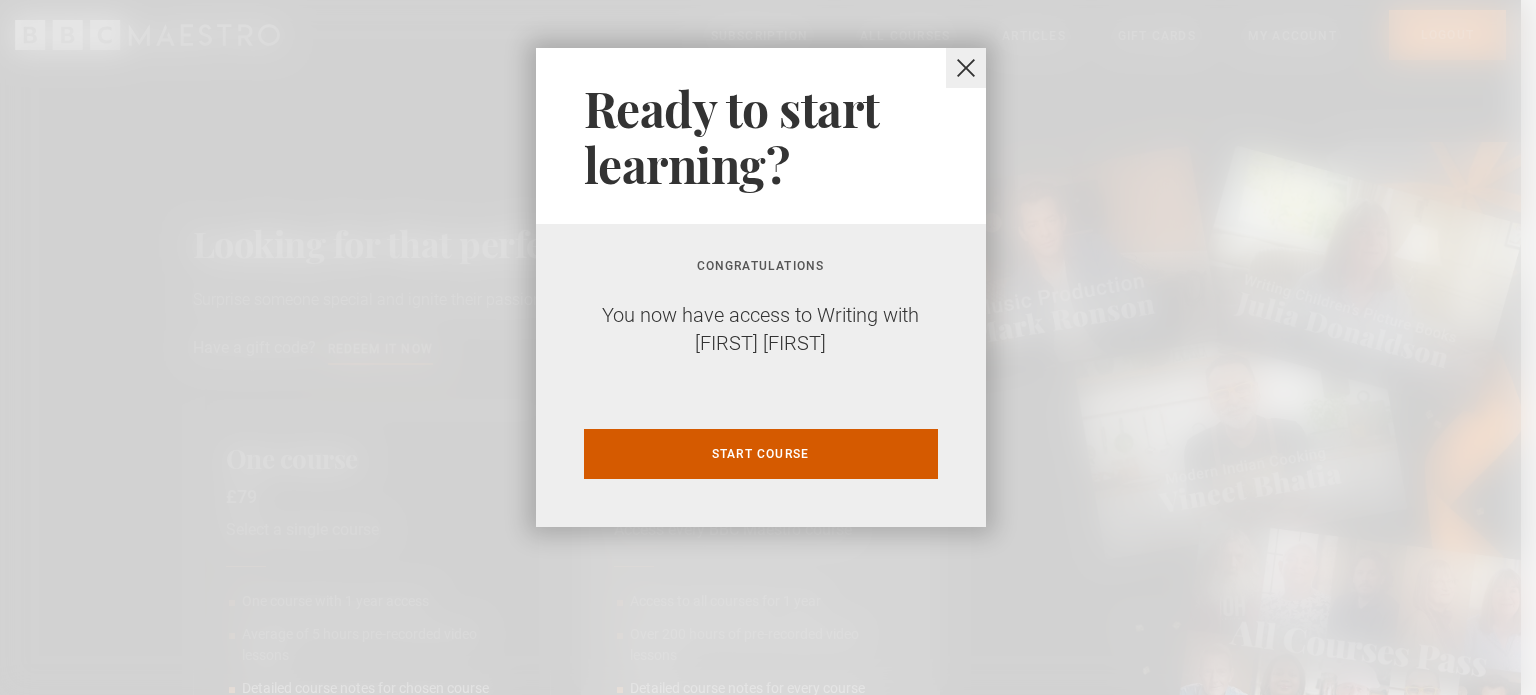 click on "Start course" at bounding box center [761, 454] 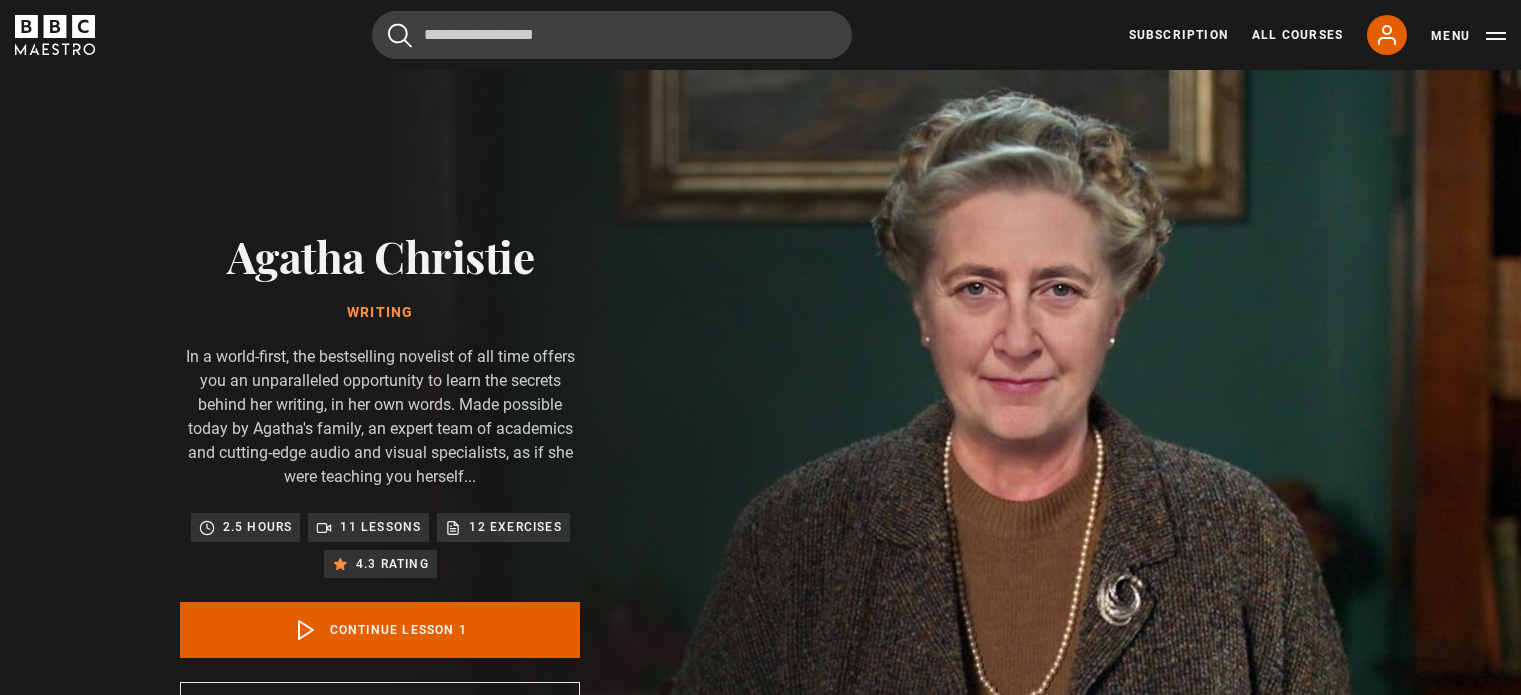 scroll, scrollTop: 0, scrollLeft: 0, axis: both 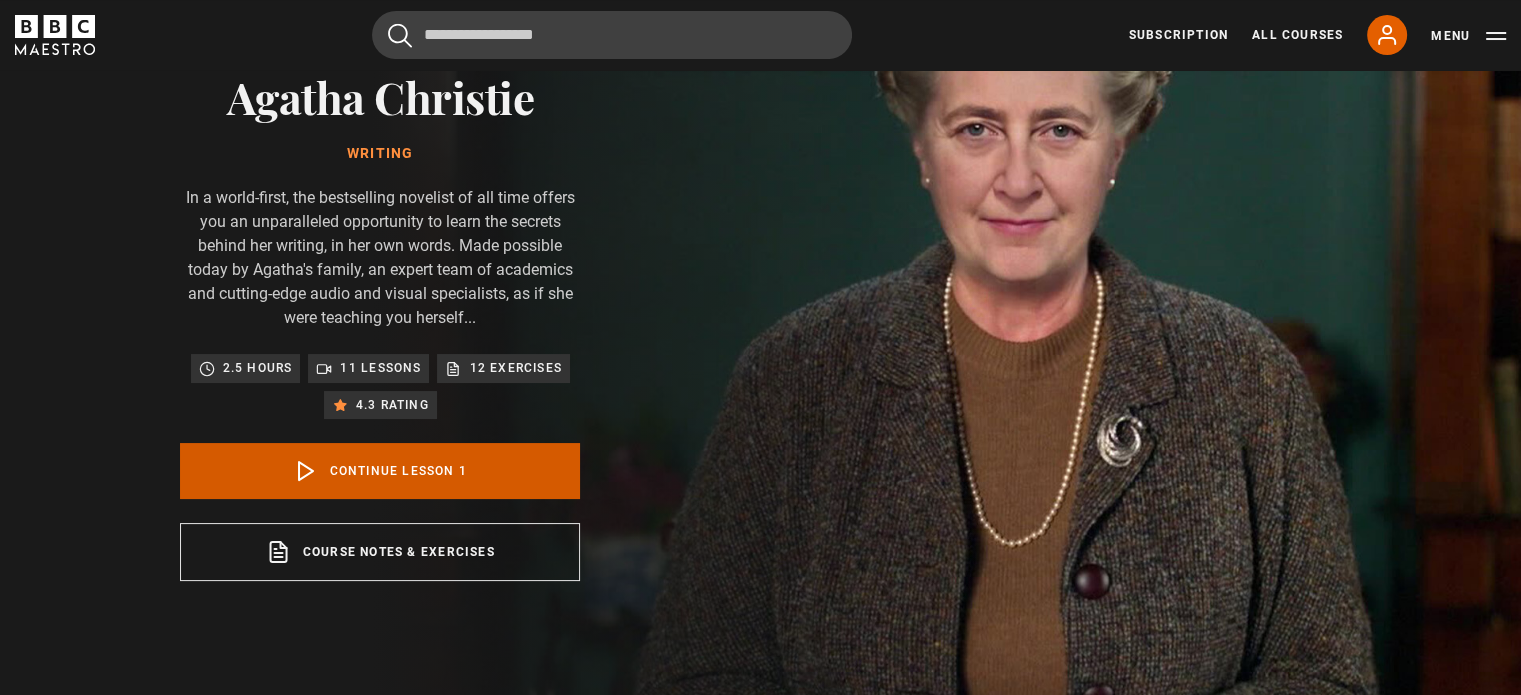 click on "Continue lesson 1" at bounding box center [380, 471] 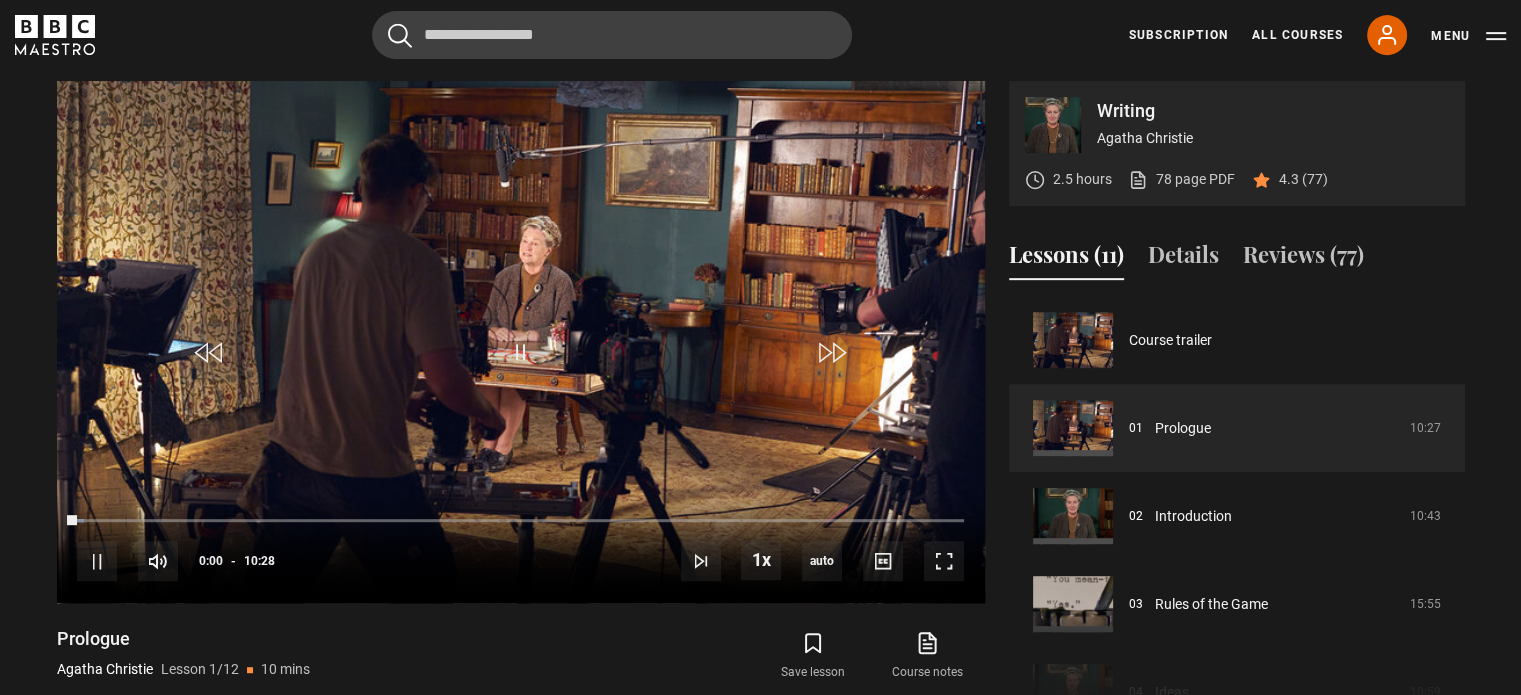 scroll, scrollTop: 900, scrollLeft: 0, axis: vertical 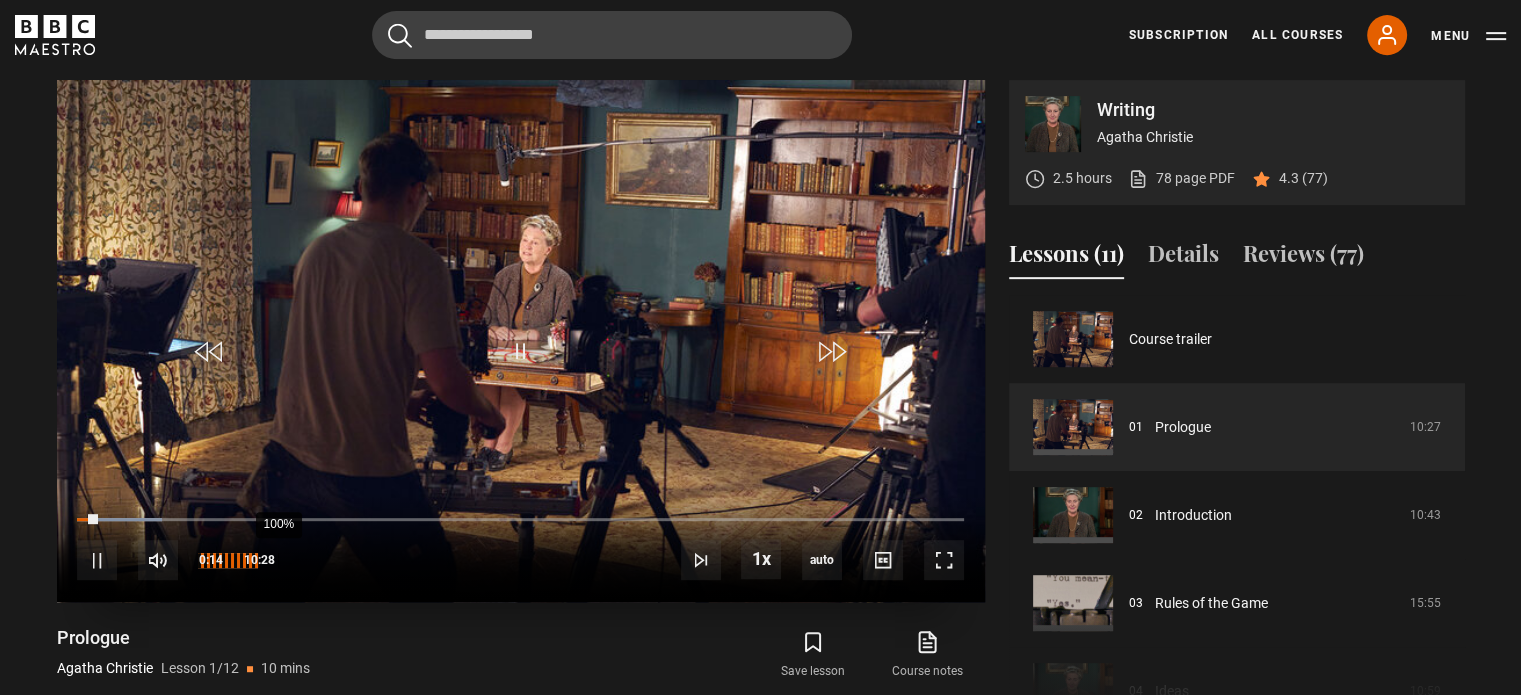 click on "100%" at bounding box center (228, 560) 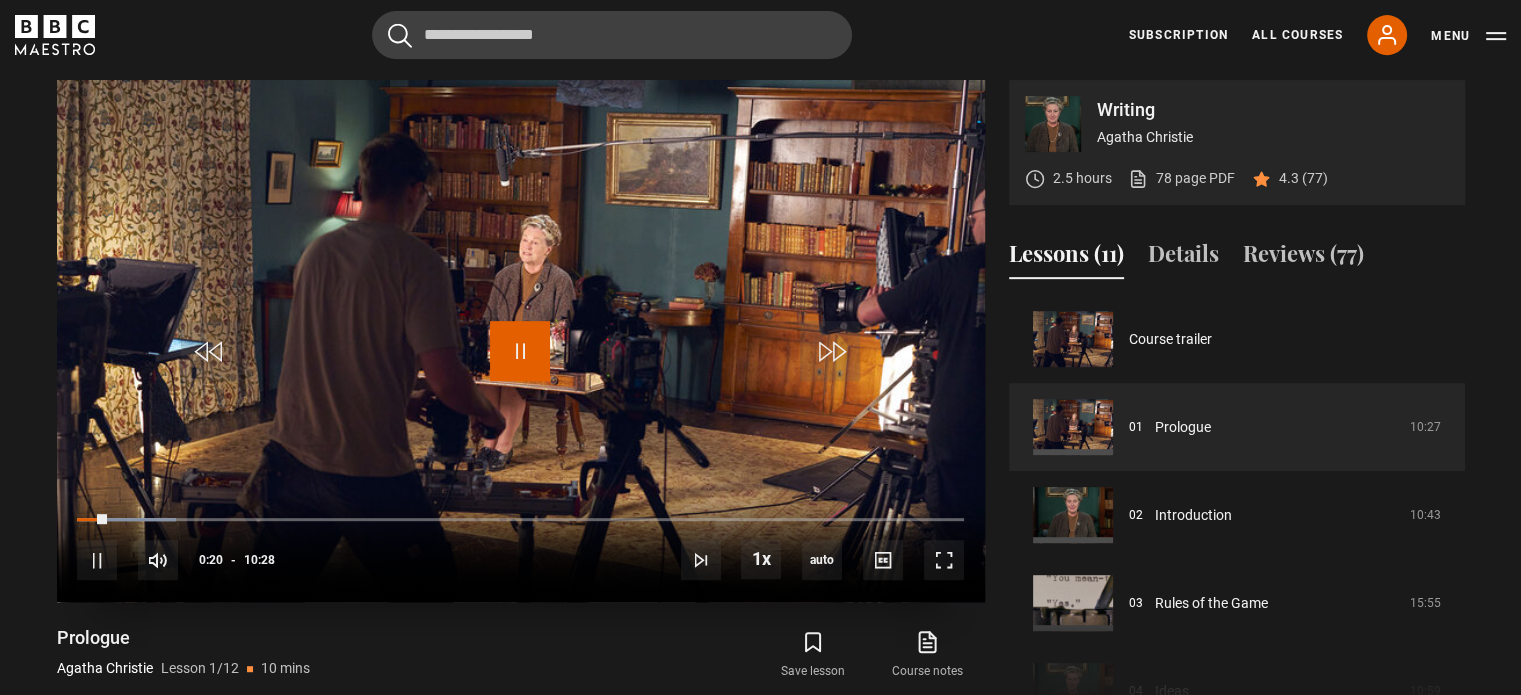 click at bounding box center [520, 351] 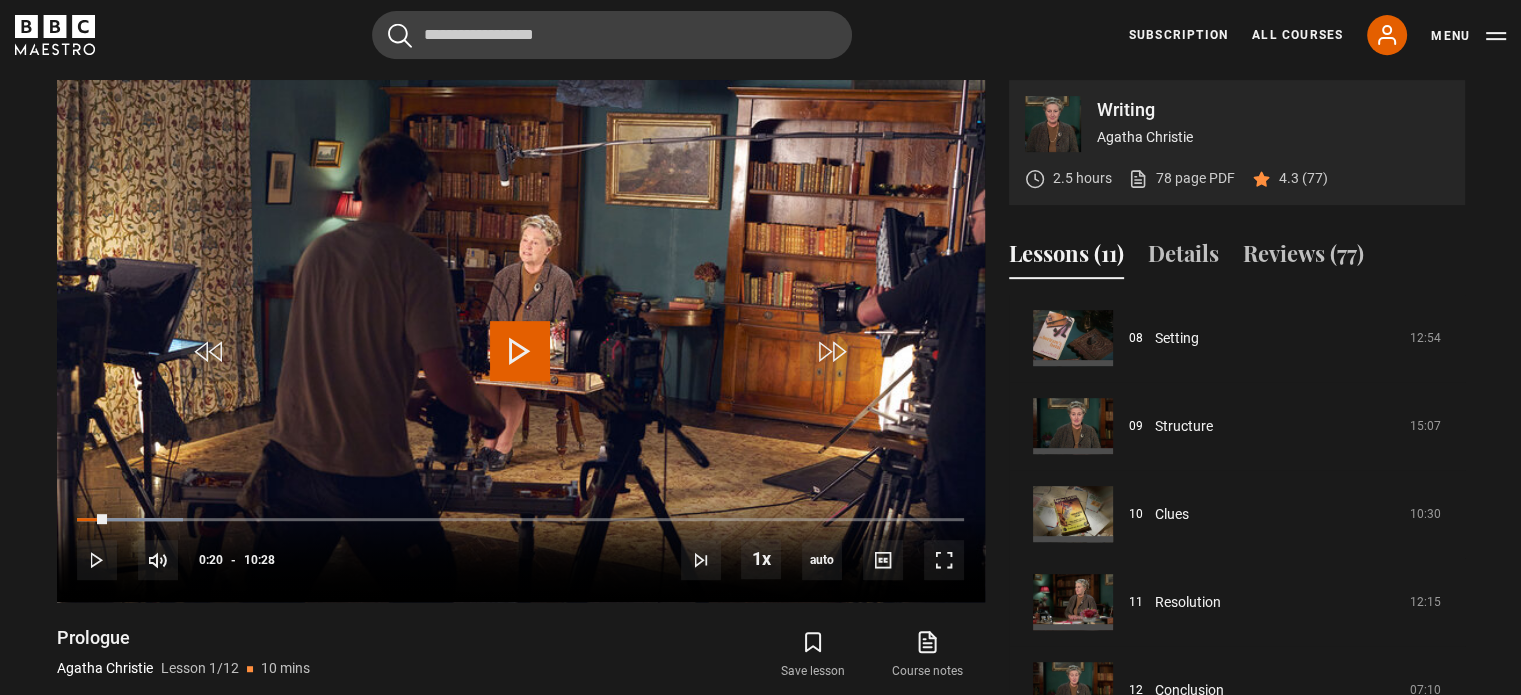 scroll, scrollTop: 712, scrollLeft: 0, axis: vertical 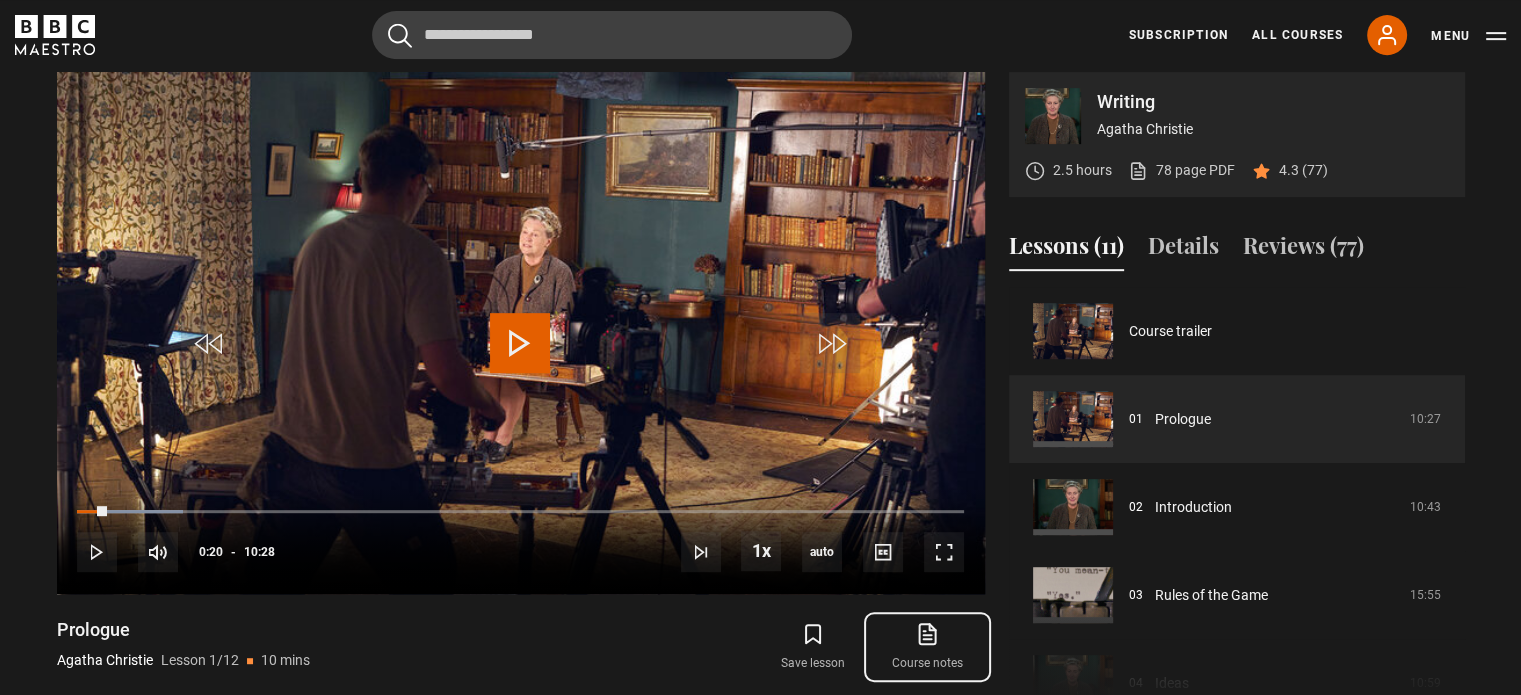 click on "Course notes
opens in new tab" at bounding box center [927, 647] 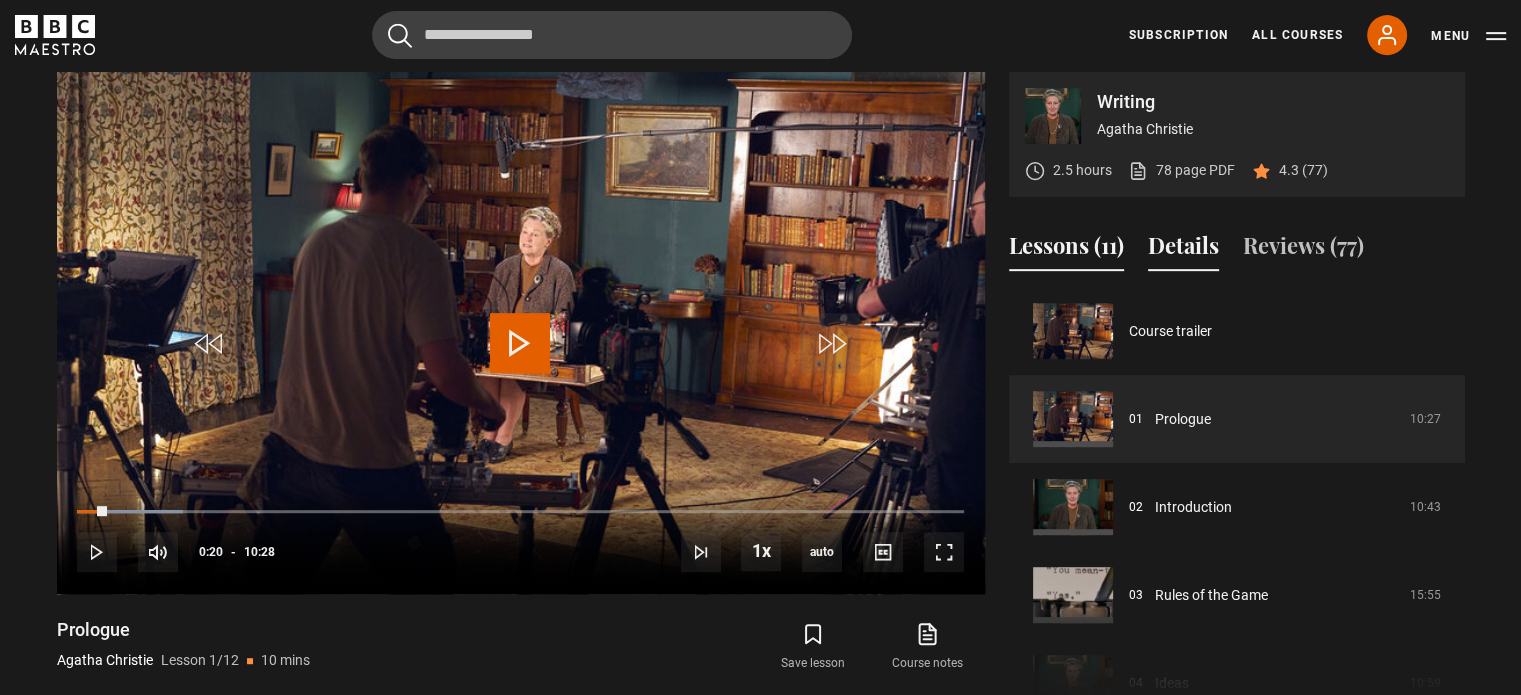 click on "Details" at bounding box center [1183, 250] 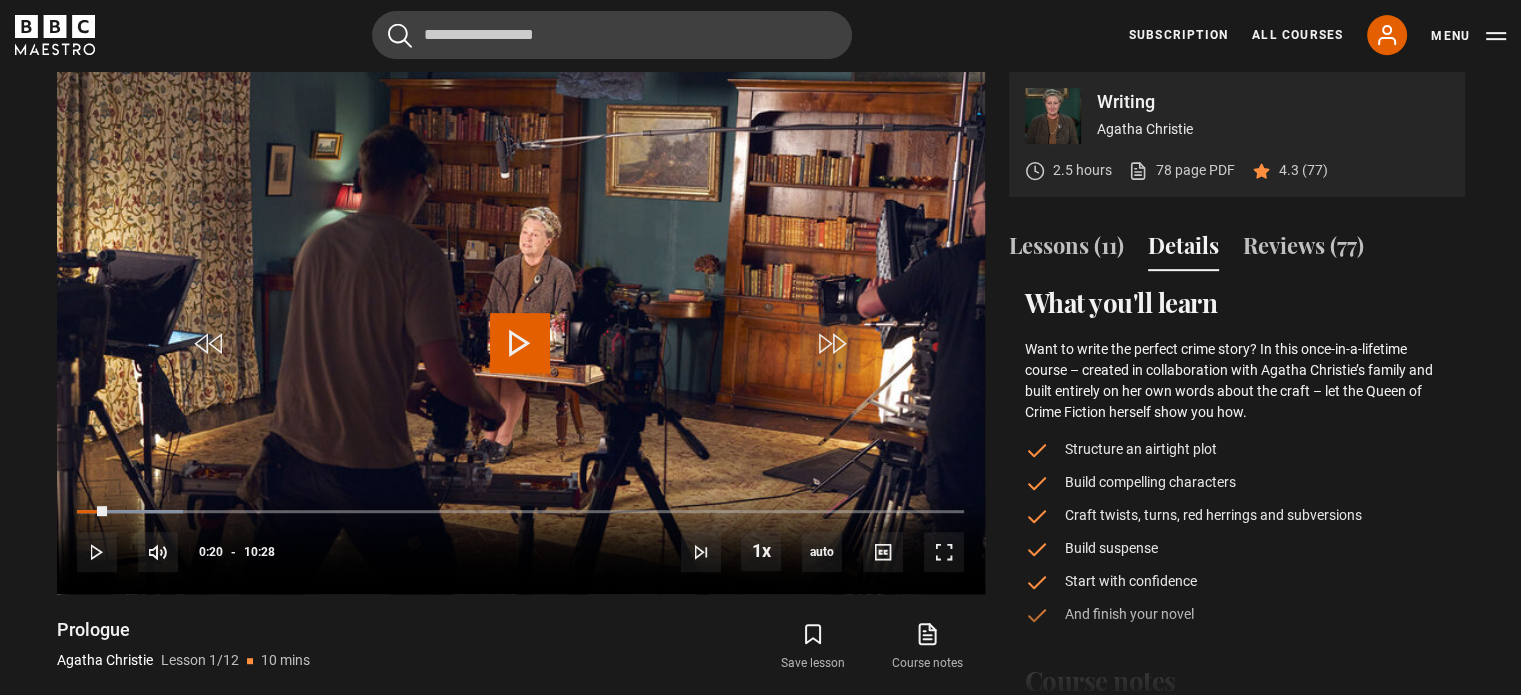 drag, startPoint x: 1468, startPoint y: 379, endPoint x: 1460, endPoint y: 445, distance: 66.48308 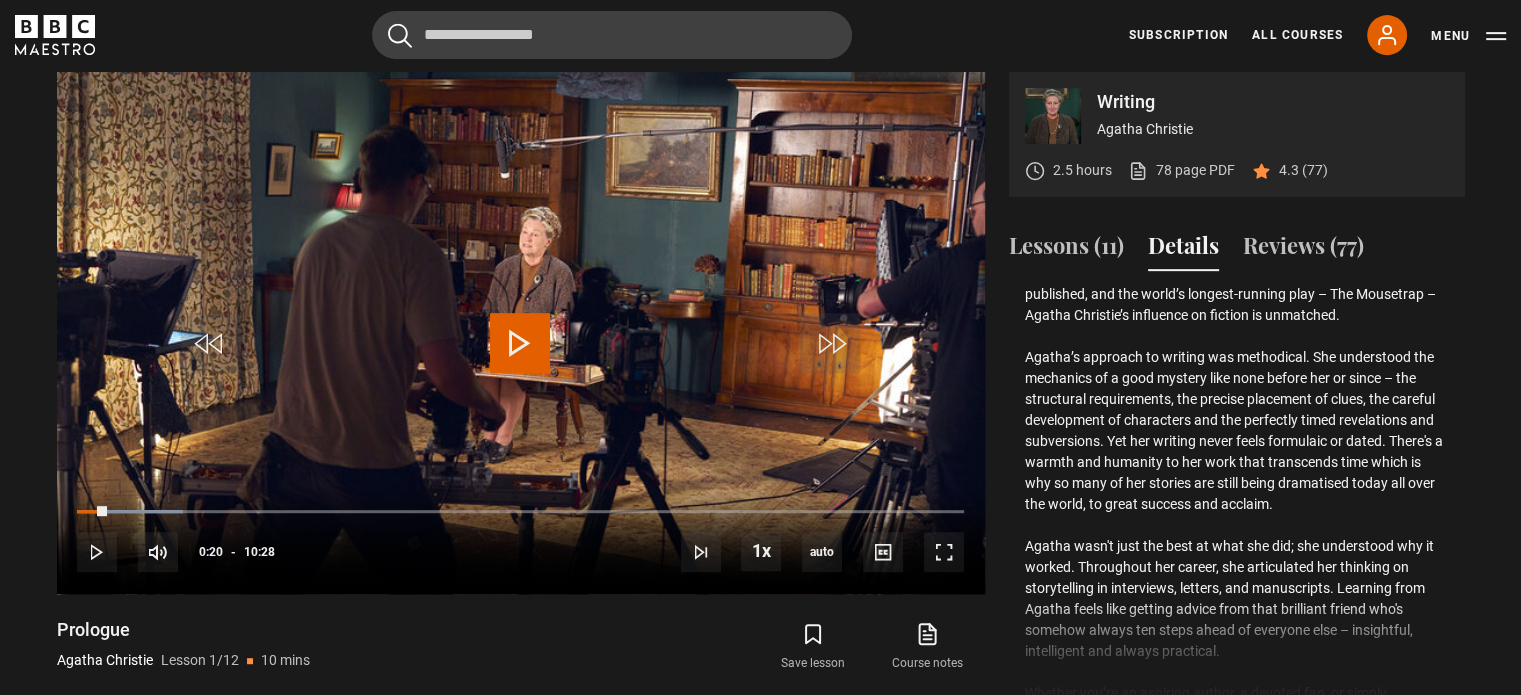 scroll, scrollTop: 782, scrollLeft: 0, axis: vertical 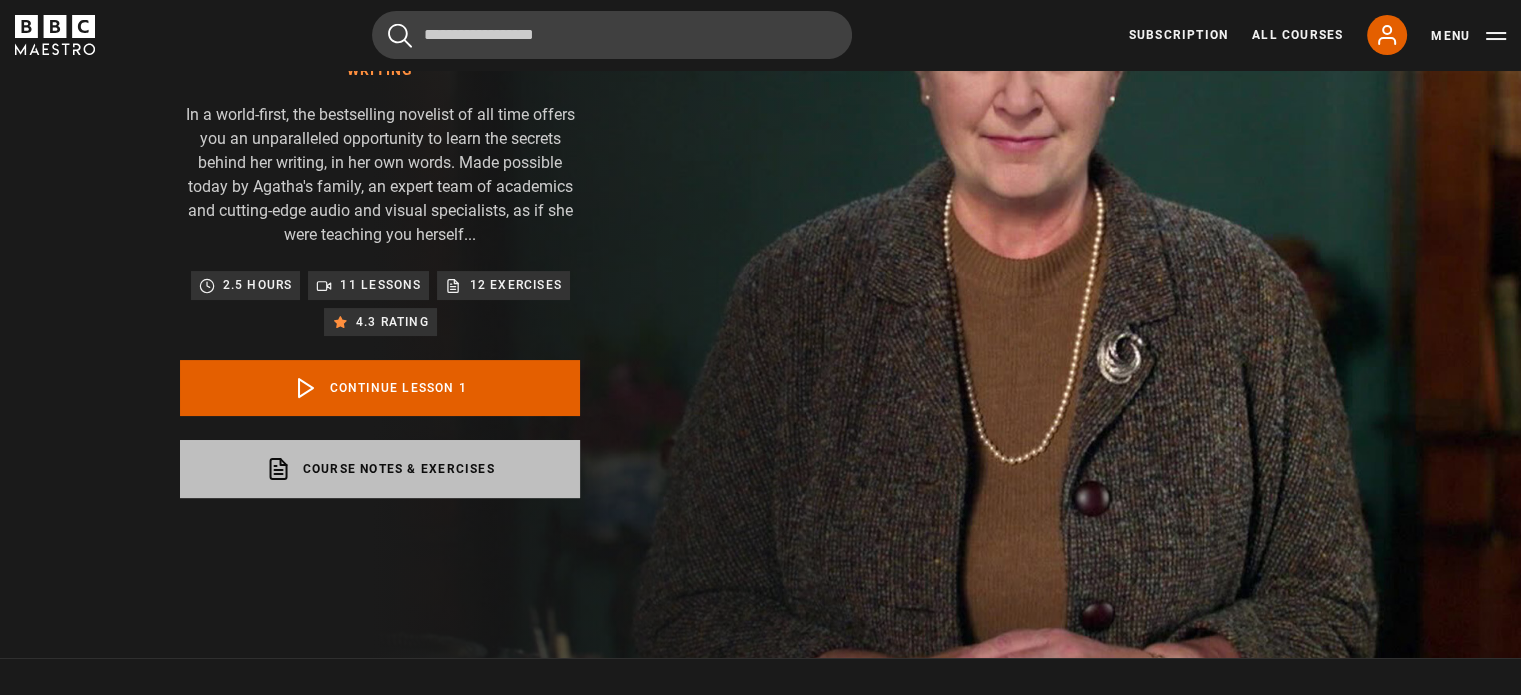 click on "Course notes & exercises
opens in a new tab" at bounding box center [380, 469] 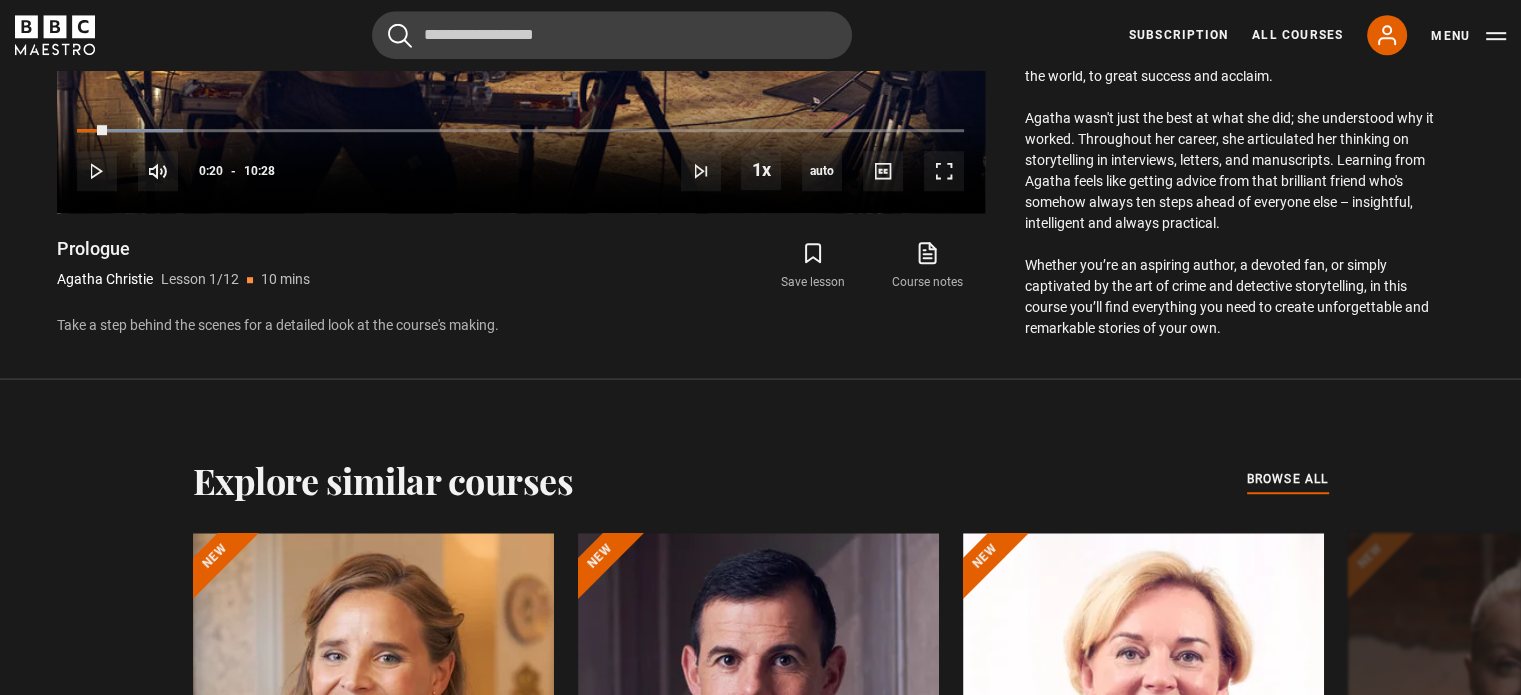 scroll, scrollTop: 1311, scrollLeft: 0, axis: vertical 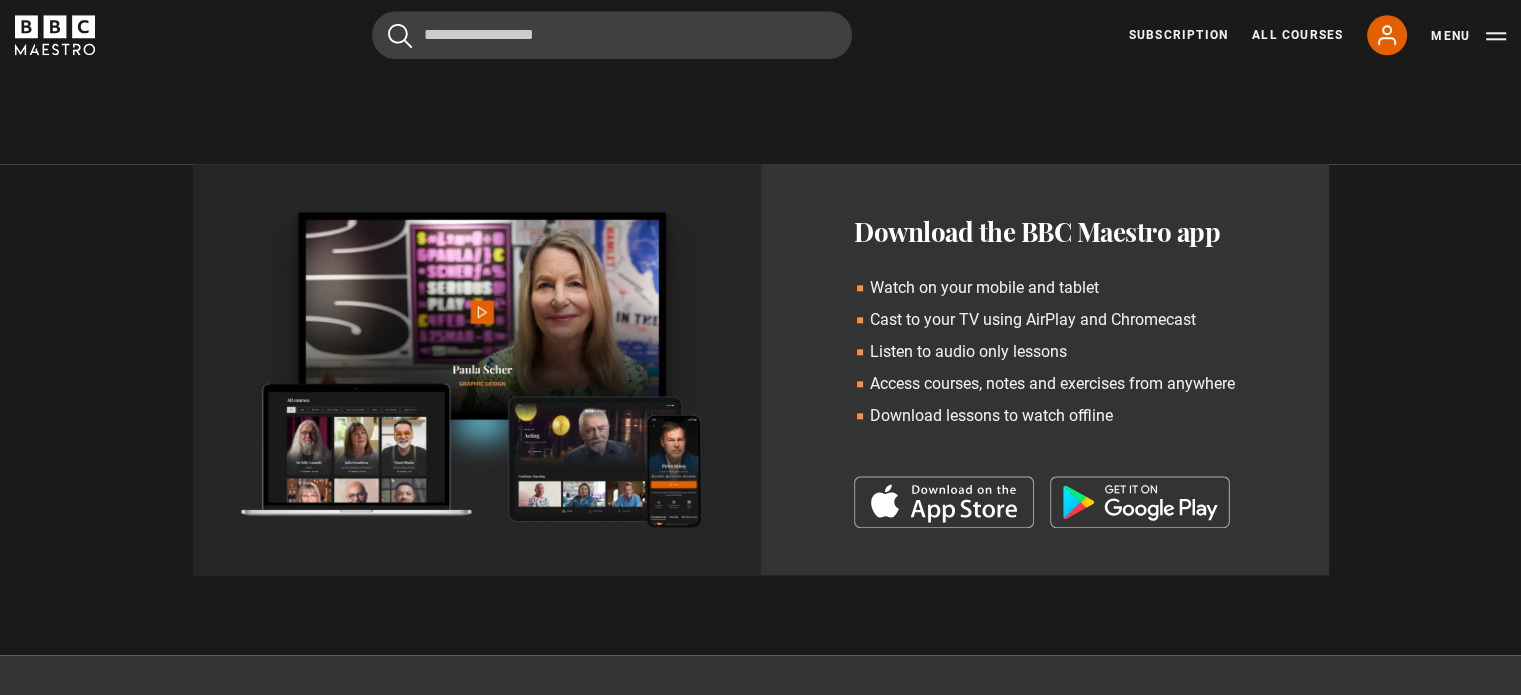 click on "Download the BBC Maestro app
Watch on your mobile and tablet
Cast to your TV using AirPlay and Chromecast
Listen to audio only lessons
Access courses, notes and exercises from anywhere
Download lessons to watch offline
Download the BBC Maestro iOS app
Download the BBC Maestro Android app" at bounding box center [760, 409] 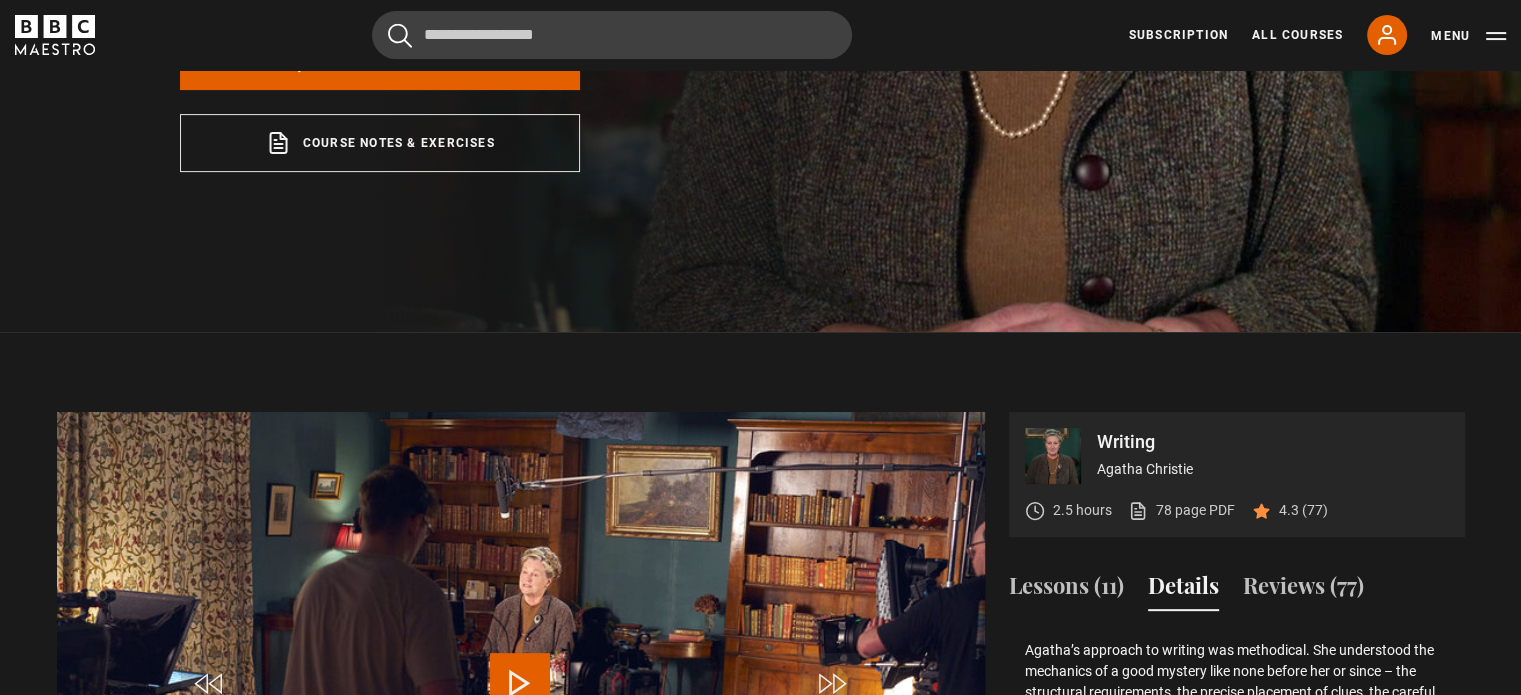 scroll, scrollTop: 0, scrollLeft: 0, axis: both 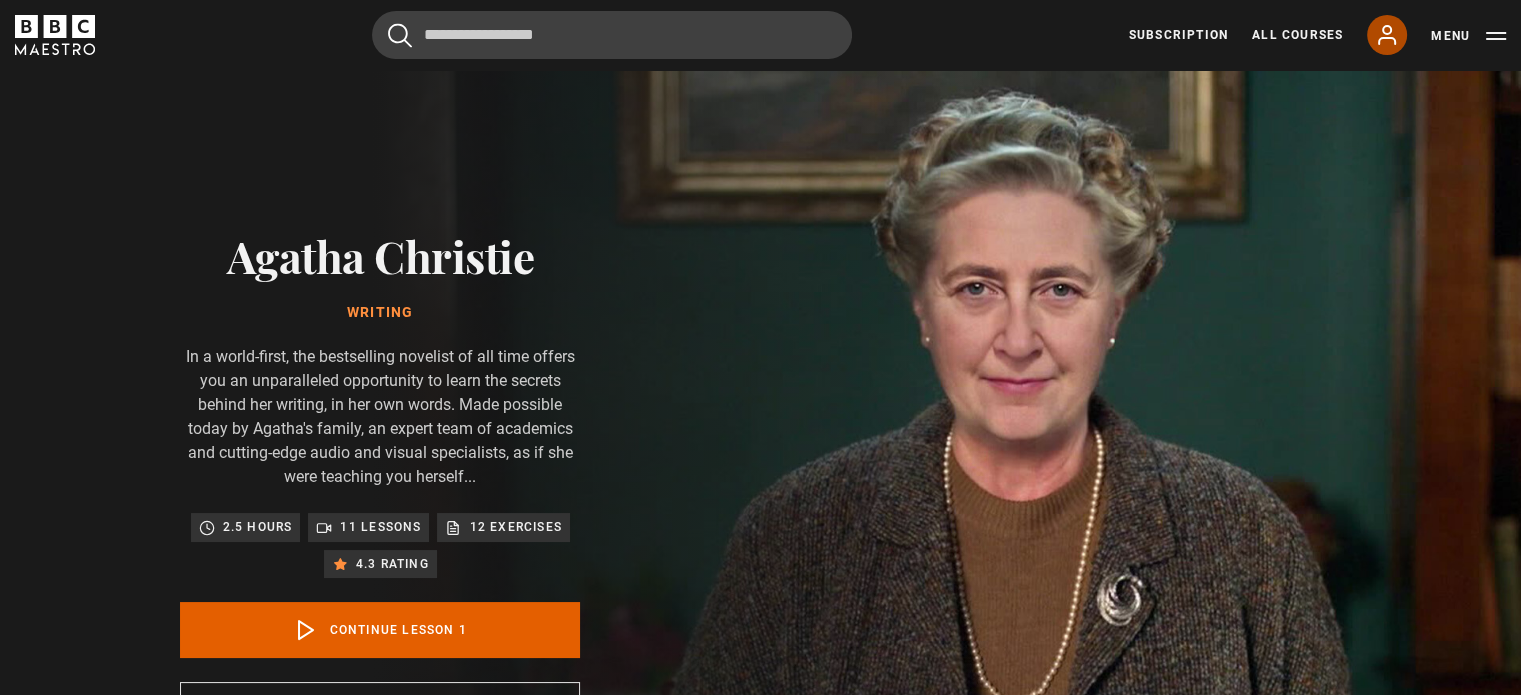 click on "My Account" at bounding box center [1387, 35] 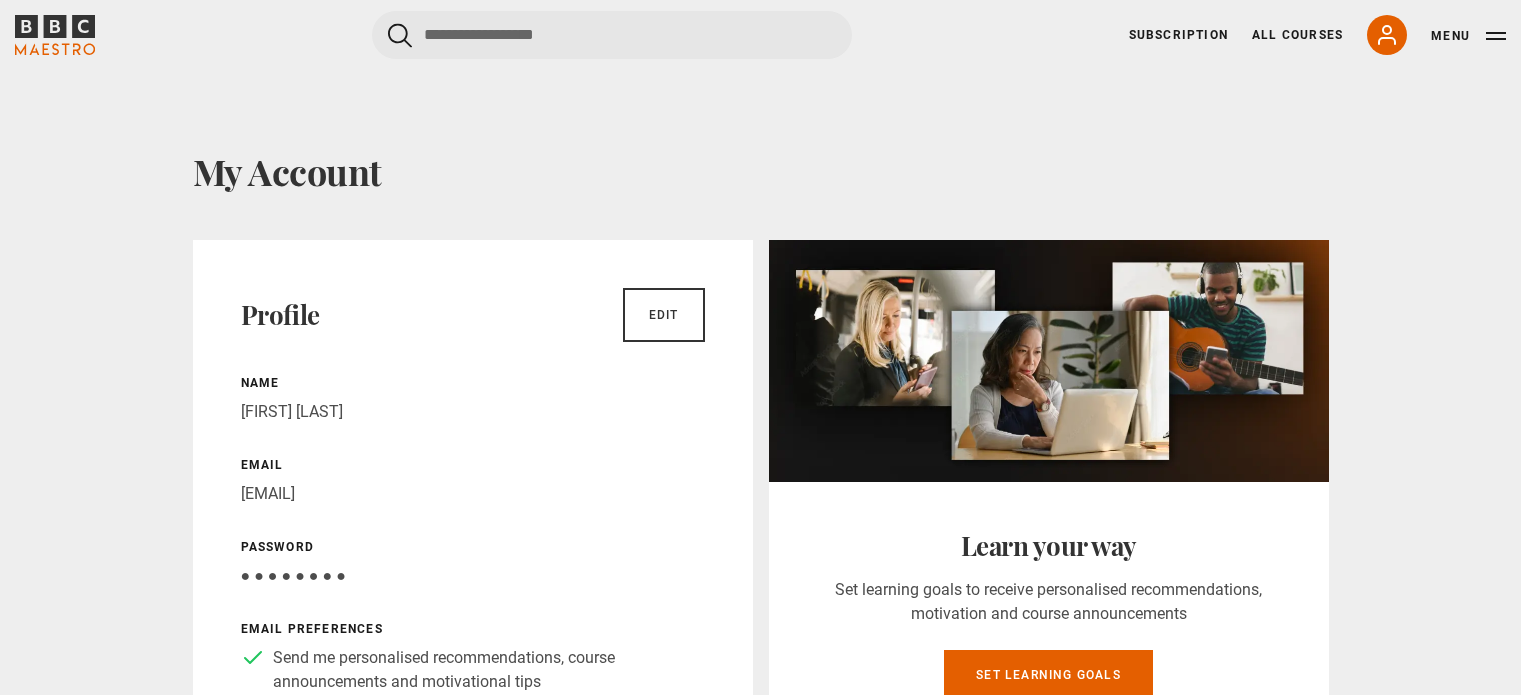 scroll, scrollTop: 0, scrollLeft: 0, axis: both 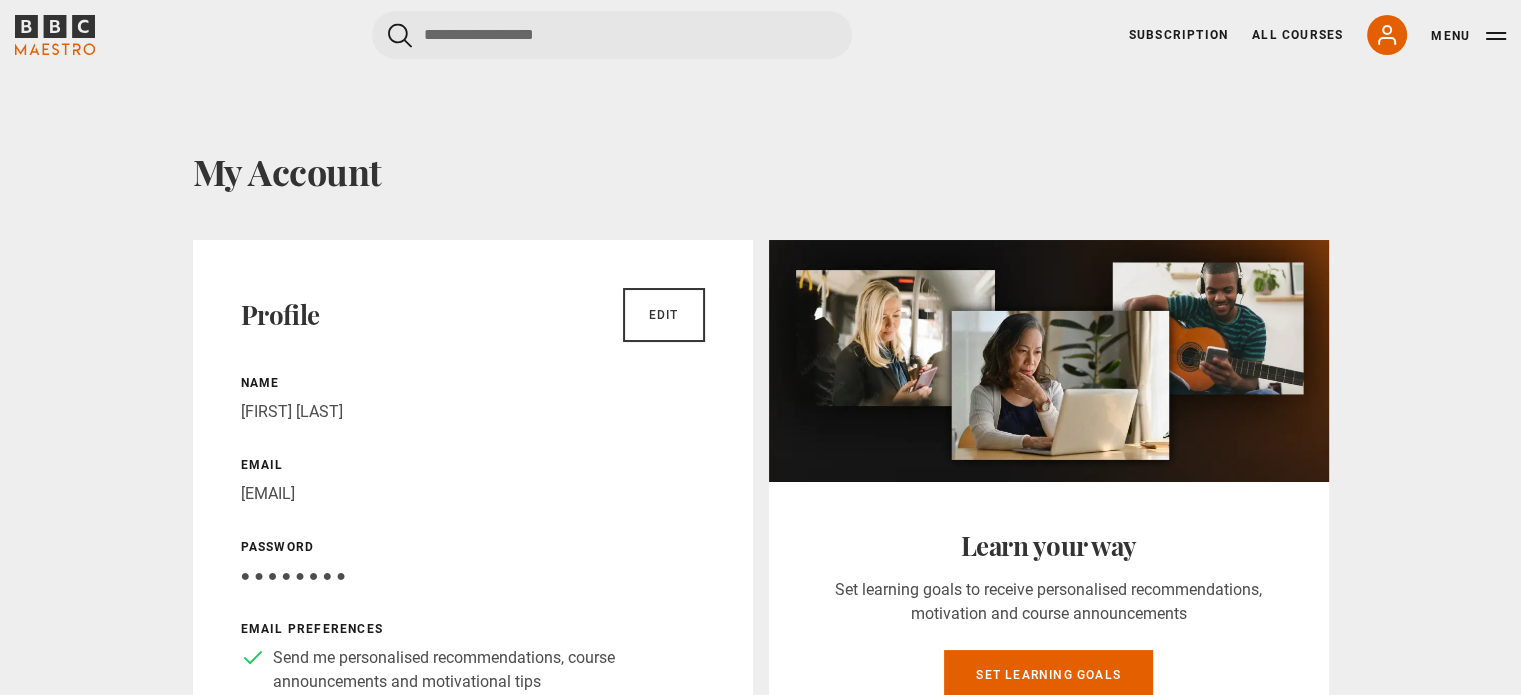 drag, startPoint x: 1520, startPoint y: 78, endPoint x: 1535, endPoint y: 266, distance: 188.59746 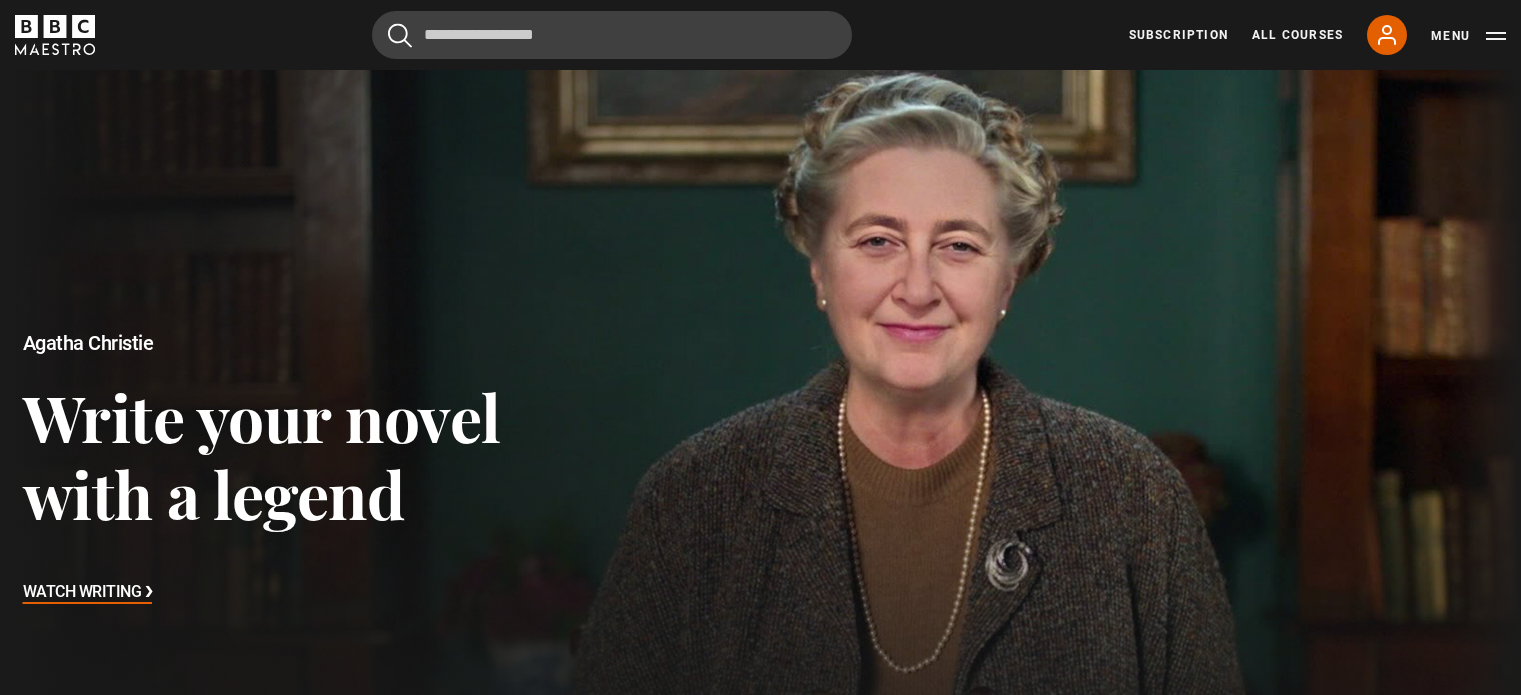 scroll, scrollTop: 0, scrollLeft: 0, axis: both 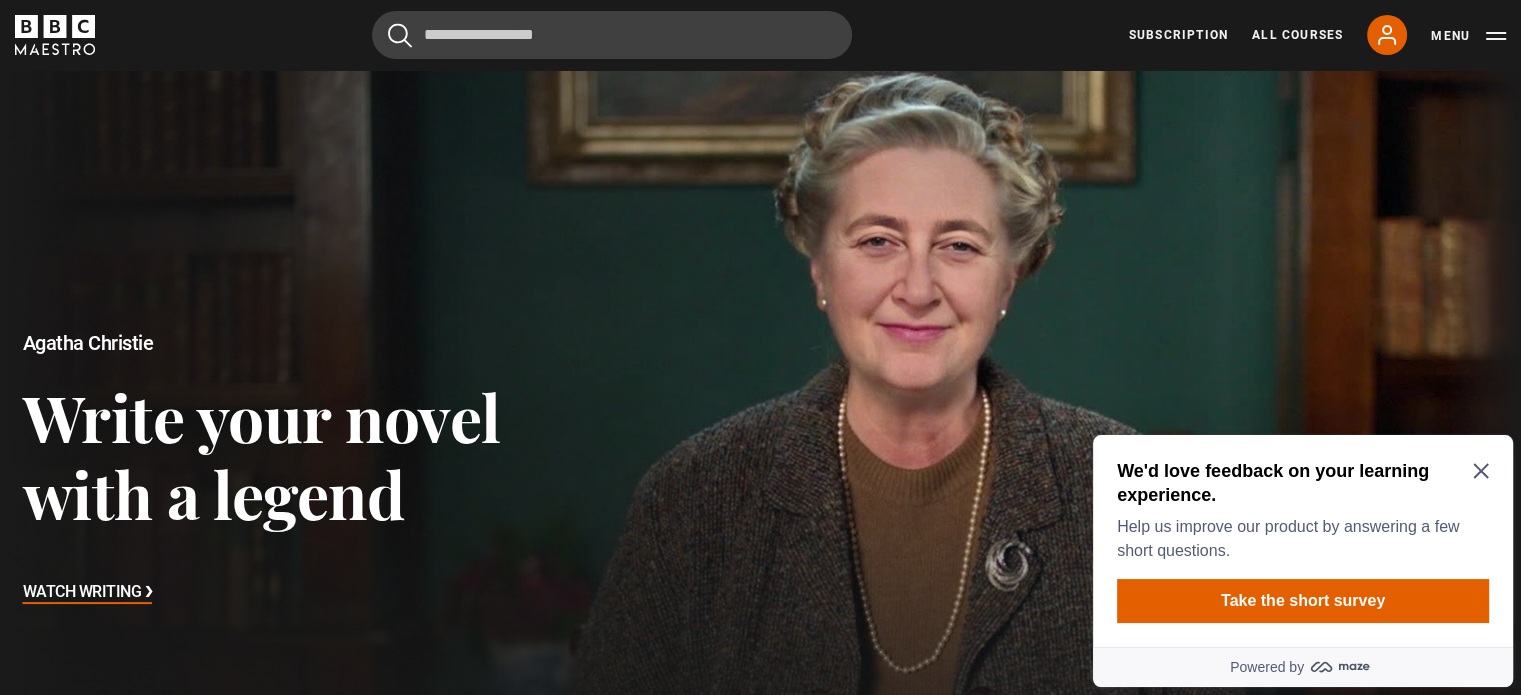 click 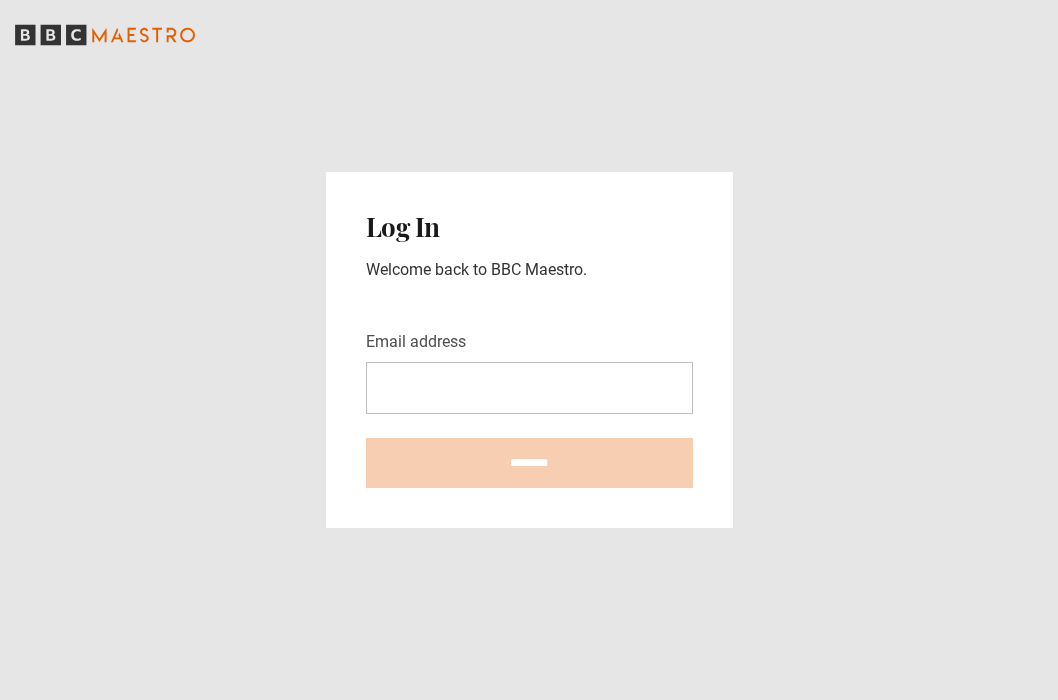 scroll, scrollTop: 0, scrollLeft: 0, axis: both 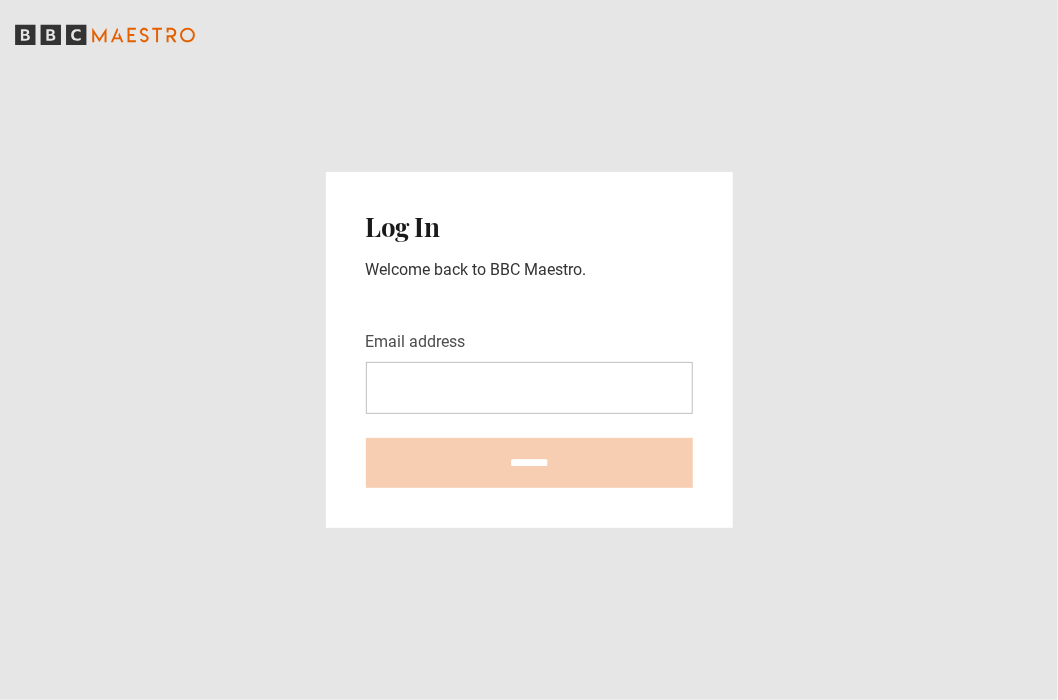 click 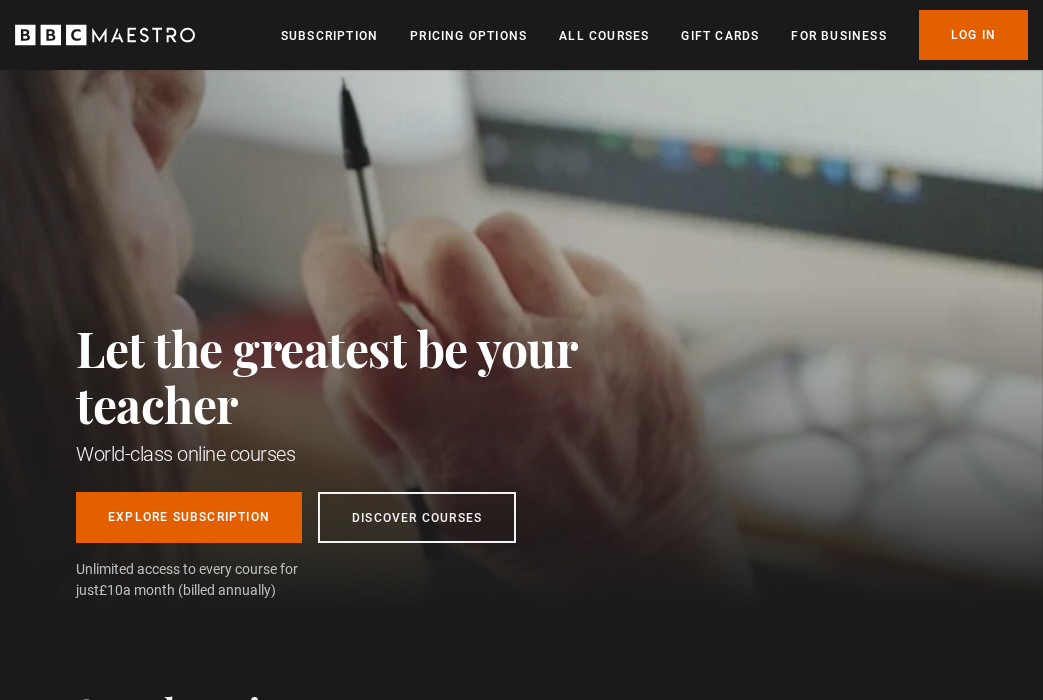 click on "Log In" at bounding box center [973, 35] 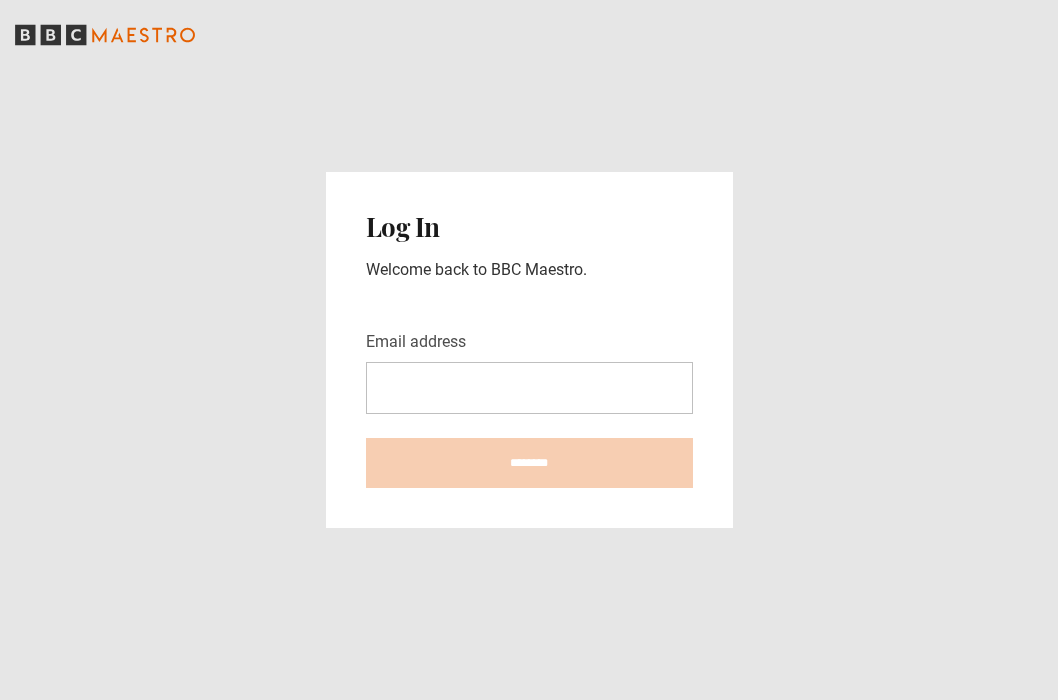 scroll, scrollTop: 0, scrollLeft: 0, axis: both 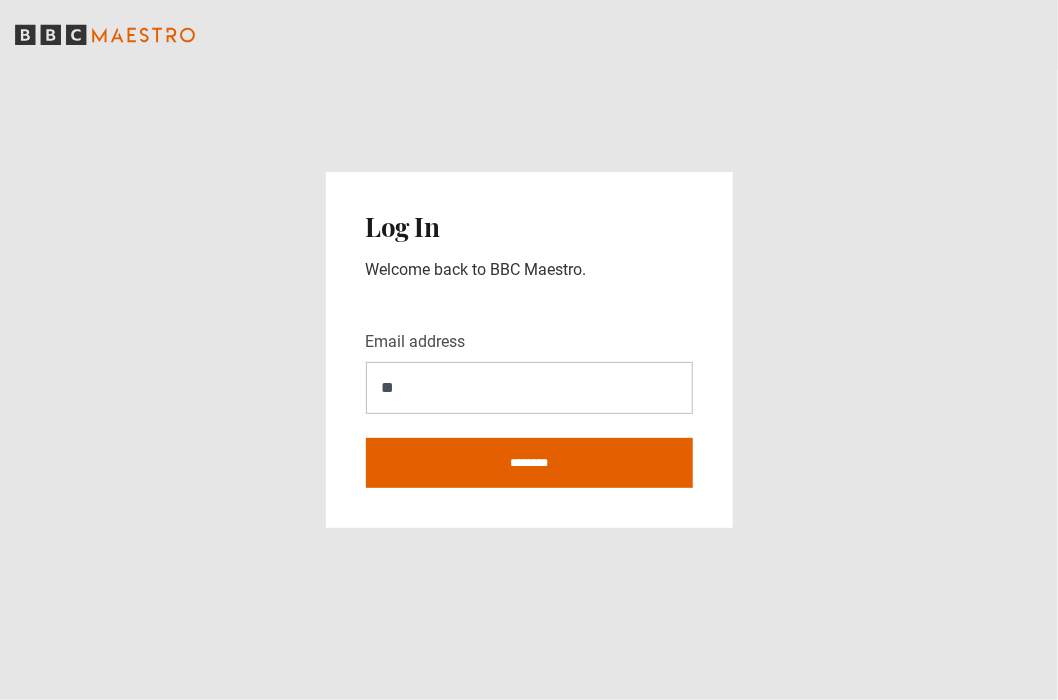 type on "**" 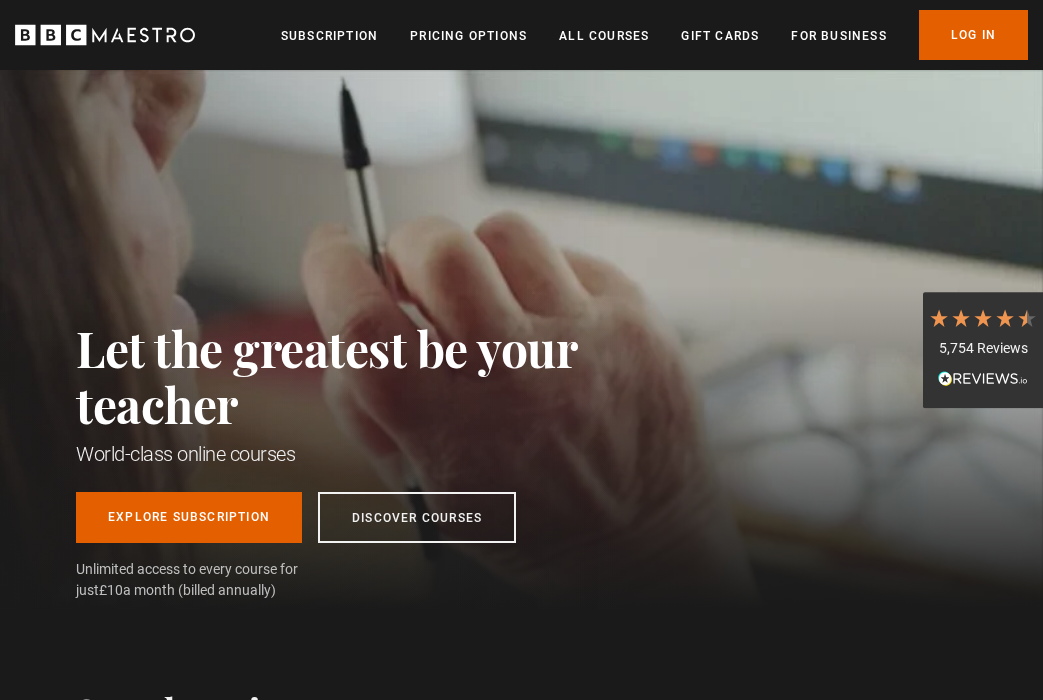scroll, scrollTop: 0, scrollLeft: 0, axis: both 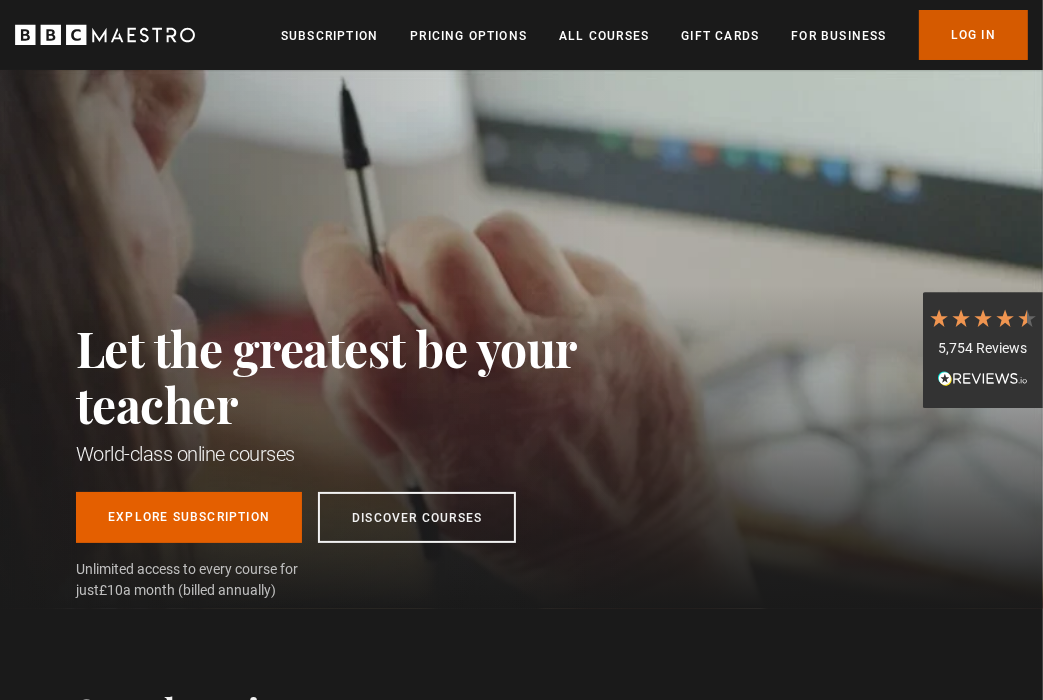 click on "Log In" at bounding box center [973, 35] 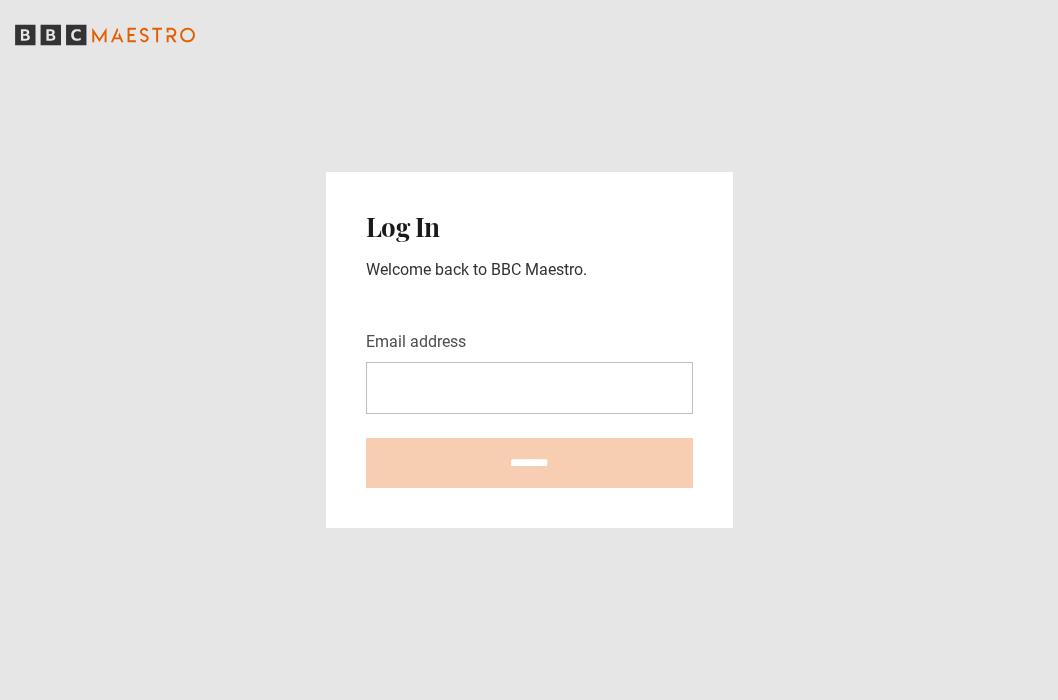 scroll, scrollTop: 0, scrollLeft: 0, axis: both 